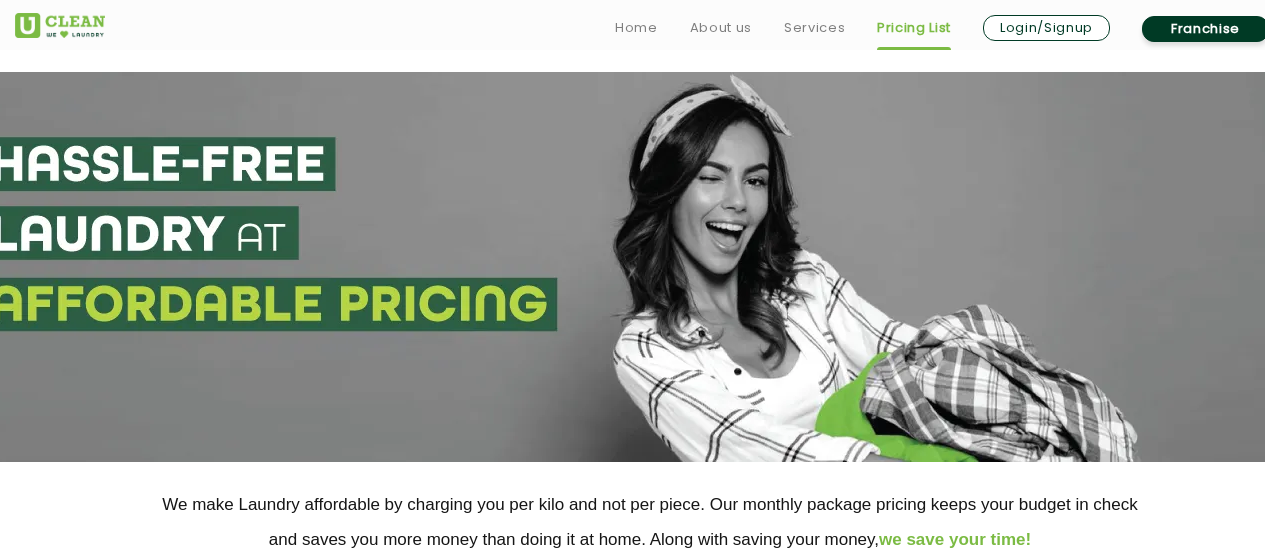 scroll, scrollTop: 300, scrollLeft: 0, axis: vertical 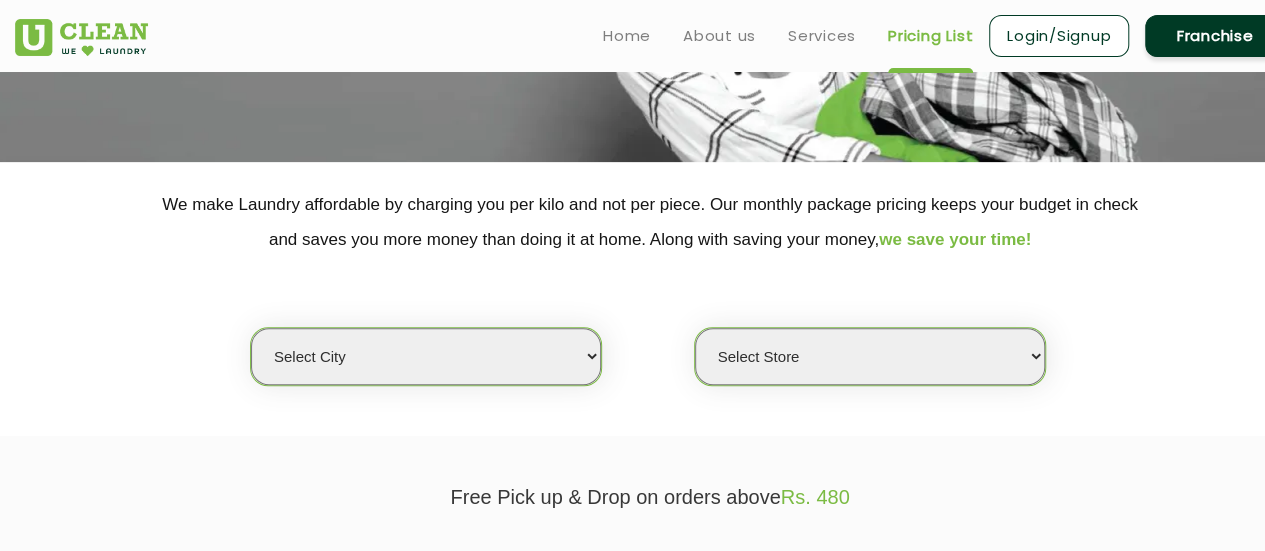 click on "Select city Aalo Agartala Agra Ahmedabad Akola Aligarh Alwar - UClean Select Amravati Aurangabad Ayodhya Bahadurgarh Bahraich Baleswar Baramulla Bareilly Barmer Barpeta Bathinda Belgaum Bengaluru Berhampur Bettiah Bhagalpur Bhilwara Bhiwadi Bhopal Bhubaneshwar Bidar Bikaner Bilaspur Bokaro Bongaigaon Chandigarh Chennai Chitrakoot Cochin Coimbatore Cooch Behar Coonoor Daman Danapur Darrang Daudnagar Dehradun Delhi Deoghar Dhanbad Dharwad Dhule Dibrugarh Digboi Dimapur Dindigul Duliajan Ellenabad Erode Faridabad Gandhidham Gandhinagar Garia Ghaziabad Goa Gohana Golaghat Gonda Gorakhpur Gurugram Guwahati Gwalior Haldwani Hamirpur Hanumangarh Haridwar Hingoli Hojai Howrah Hubli Hyderabad Imphal Indore Itanagar Jagdalpur Jagraon Jaipur Jaipur - Select Jammu Jamshedpur Jehanabad Jhansi Jodhpur Jorhat Kaithal Kakinada Kanpur Kargil Karimganj Kathmandu Kharupetia Khopoli Kochi Kohima Kokapet Kokrajhar Kolhapur Kolkata Kota - Select Kotdwar Krishnanagar Kundli Kurnool Latur Leh Longding Lower Subansiri Lucknow Madurai" at bounding box center [426, 356] 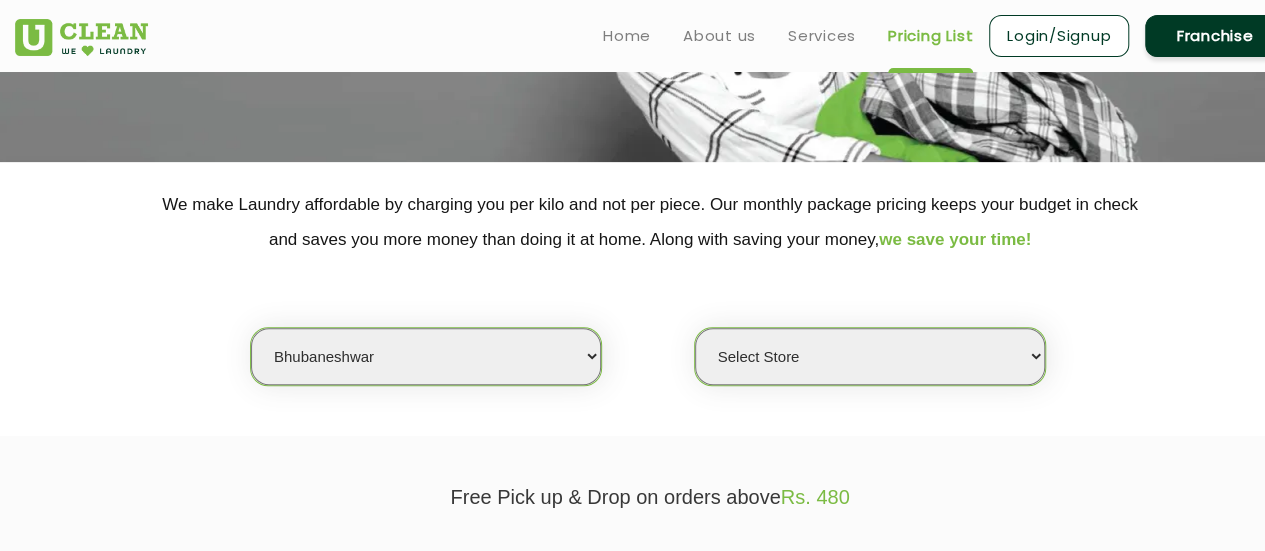 click on "Select city Aalo Agartala Agra Ahmedabad Akola Aligarh Alwar - UClean Select Amravati Aurangabad Ayodhya Bahadurgarh Bahraich Baleswar Baramulla Bareilly Barmer Barpeta Bathinda Belgaum Bengaluru Berhampur Bettiah Bhagalpur Bhilwara Bhiwadi Bhopal Bhubaneshwar Bidar Bikaner Bilaspur Bokaro Bongaigaon Chandigarh Chennai Chitrakoot Cochin Coimbatore Cooch Behar Coonoor Daman Danapur Darrang Daudnagar Dehradun Delhi Deoghar Dhanbad Dharwad Dhule Dibrugarh Digboi Dimapur Dindigul Duliajan Ellenabad Erode Faridabad Gandhidham Gandhinagar Garia Ghaziabad Goa Gohana Golaghat Gonda Gorakhpur Gurugram Guwahati Gwalior Haldwani Hamirpur Hanumangarh Haridwar Hingoli Hojai Howrah Hubli Hyderabad Imphal Indore Itanagar Jagdalpur Jagraon Jaipur Jaipur - Select Jammu Jamshedpur Jehanabad Jhansi Jodhpur Jorhat Kaithal Kakinada Kanpur Kargil Karimganj Kathmandu Kharupetia Khopoli Kochi Kohima Kokapet Kokrajhar Kolhapur Kolkata Kota - Select Kotdwar Krishnanagar Kundli Kurnool Latur Leh Longding Lower Subansiri Lucknow Madurai" at bounding box center (426, 356) 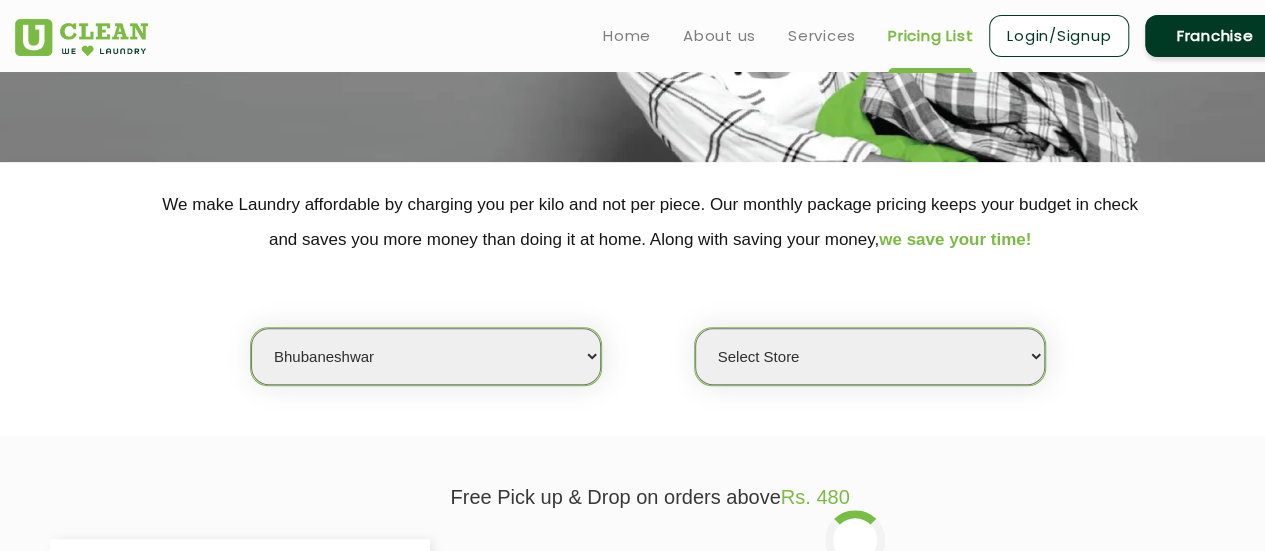 click on "Select Store UClean Patia Bhubaneshwar UClean Z1 Apartment Patia UClean Khandagiri UClean Vani Vihar UClean Rayagada" at bounding box center (870, 356) 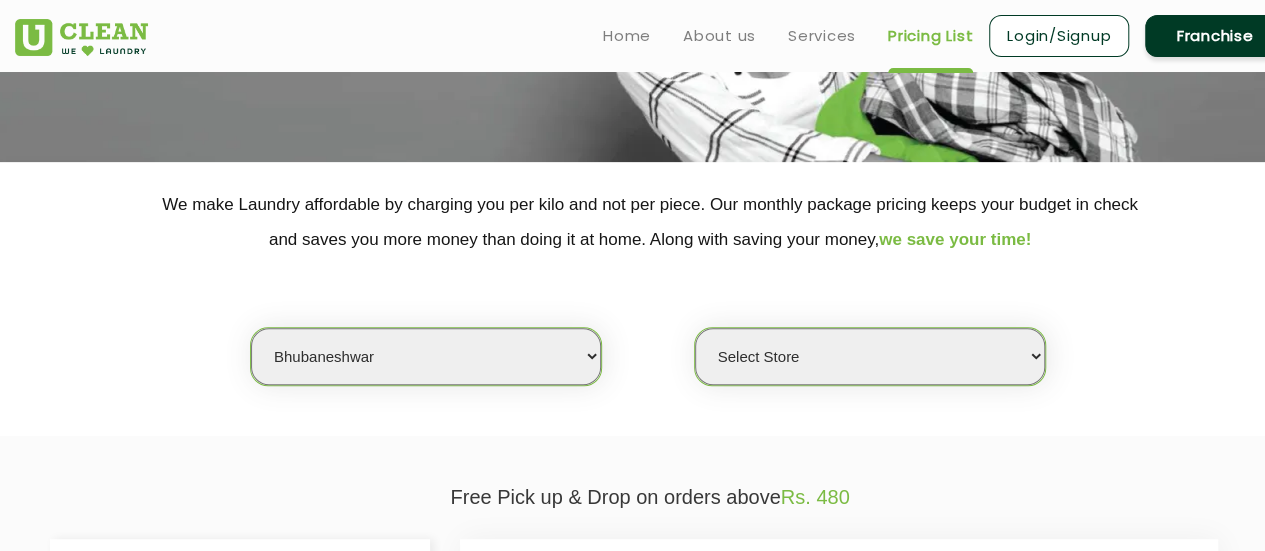 select on "[NUMBER]" 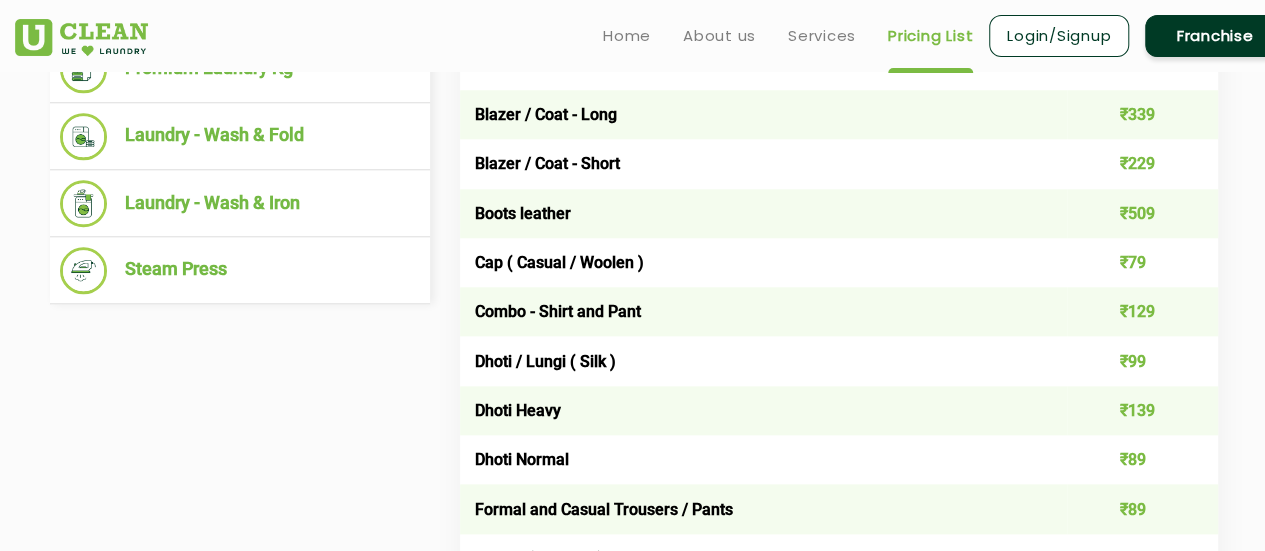 scroll, scrollTop: 900, scrollLeft: 0, axis: vertical 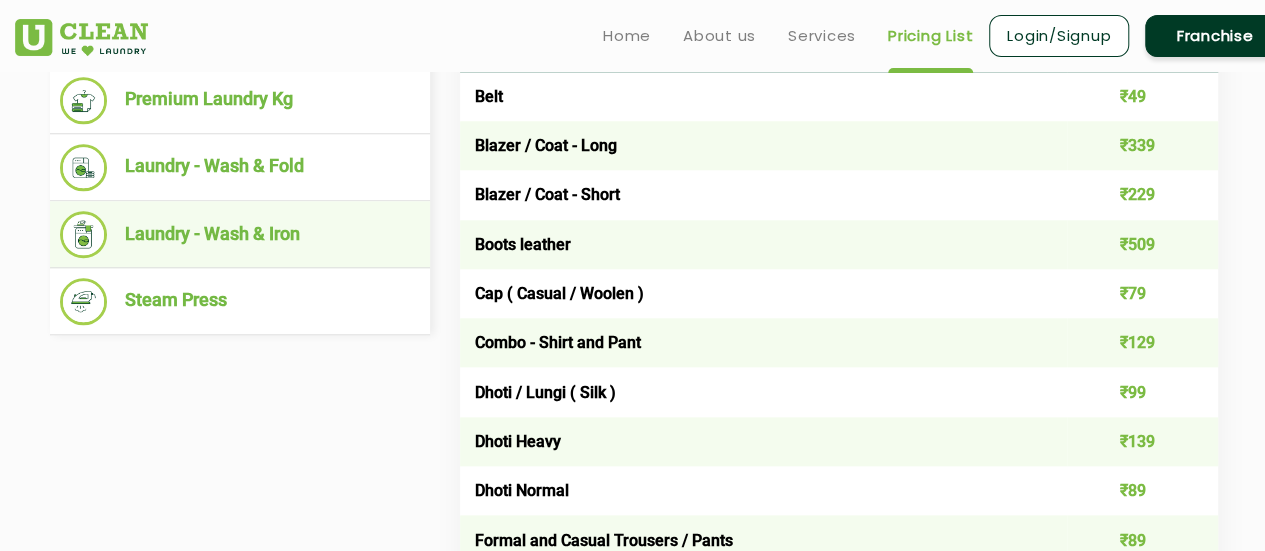 click on "Laundry - Wash & Iron" at bounding box center (240, 234) 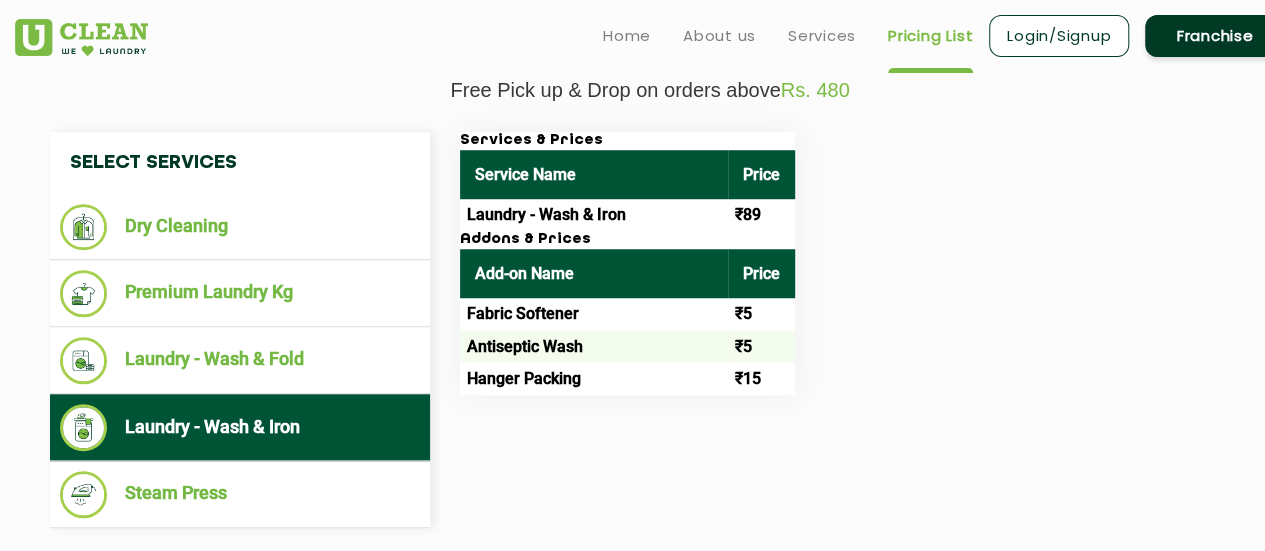 scroll, scrollTop: 700, scrollLeft: 0, axis: vertical 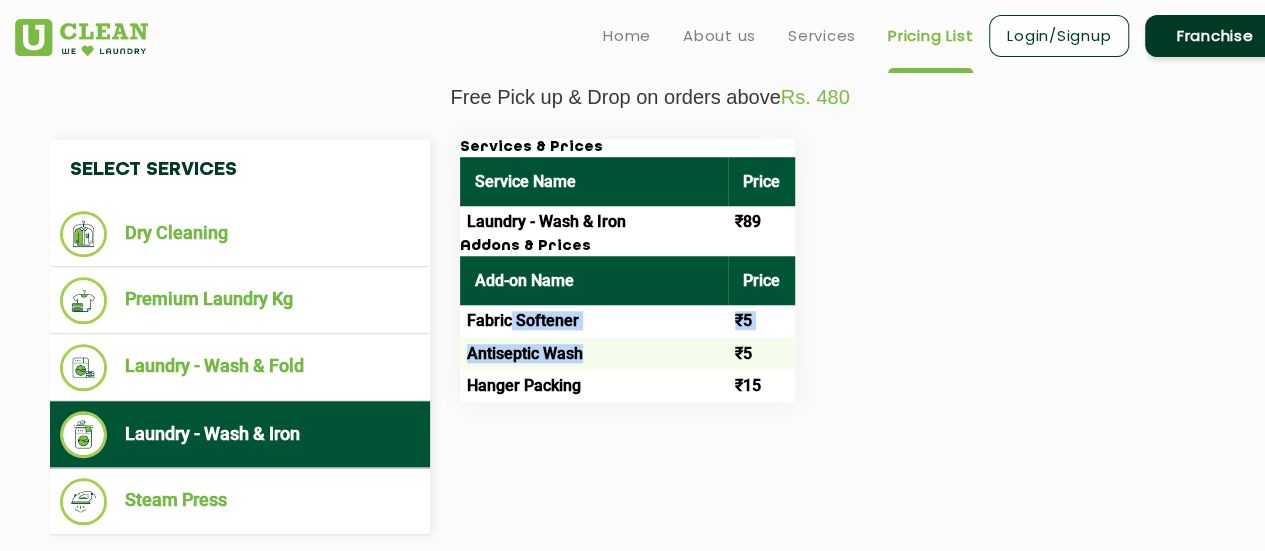 drag, startPoint x: 507, startPoint y: 328, endPoint x: 686, endPoint y: 335, distance: 179.13683 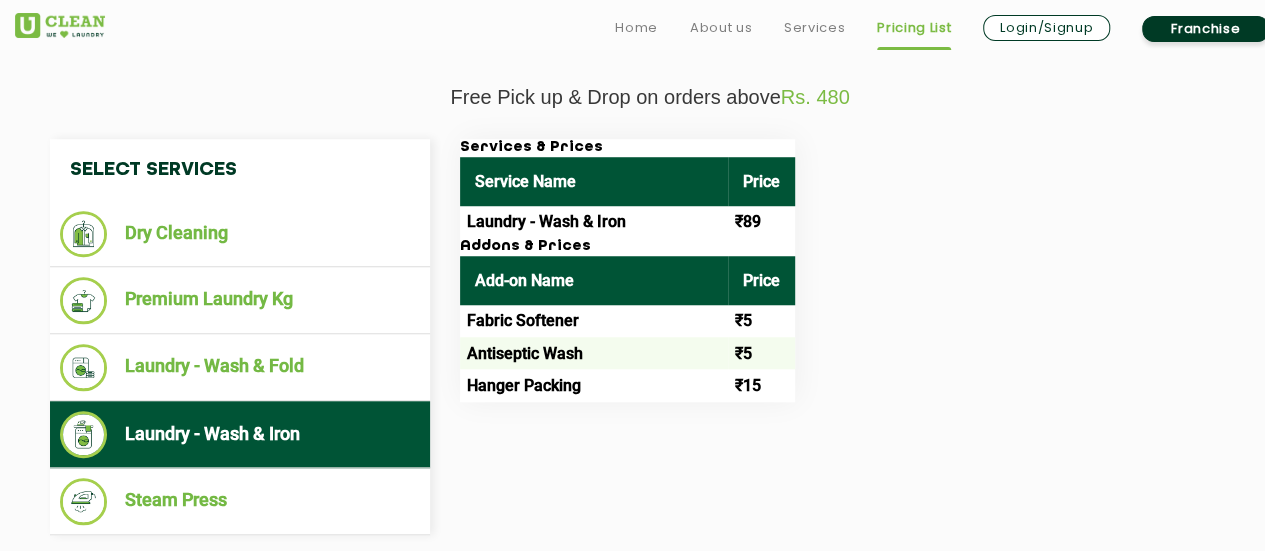 scroll, scrollTop: 800, scrollLeft: 0, axis: vertical 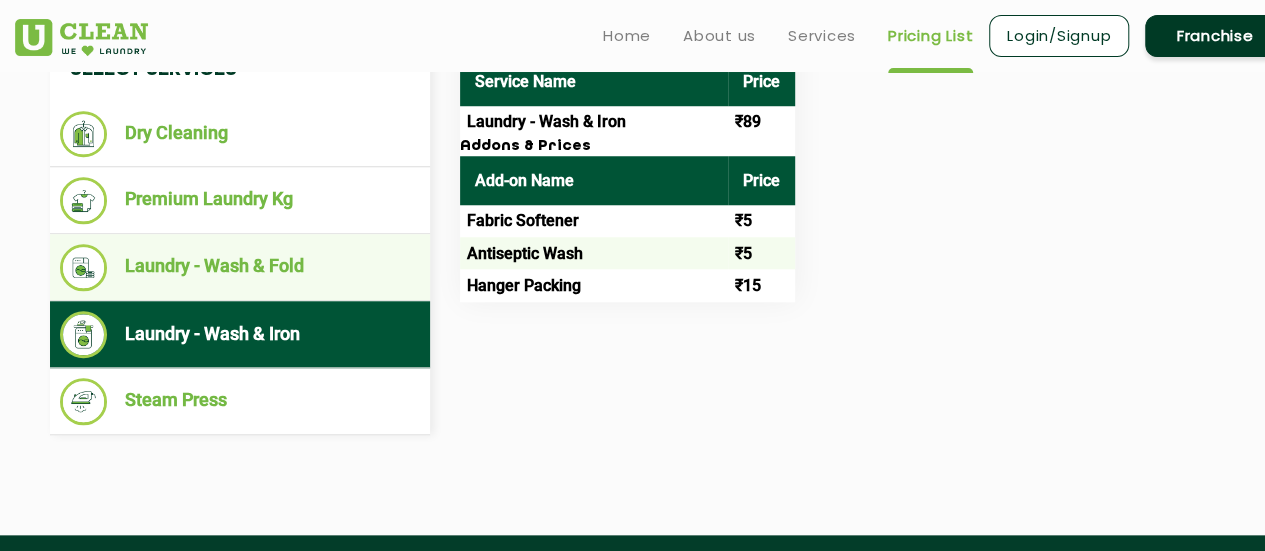 click on "Laundry - Wash & Fold" at bounding box center (240, 267) 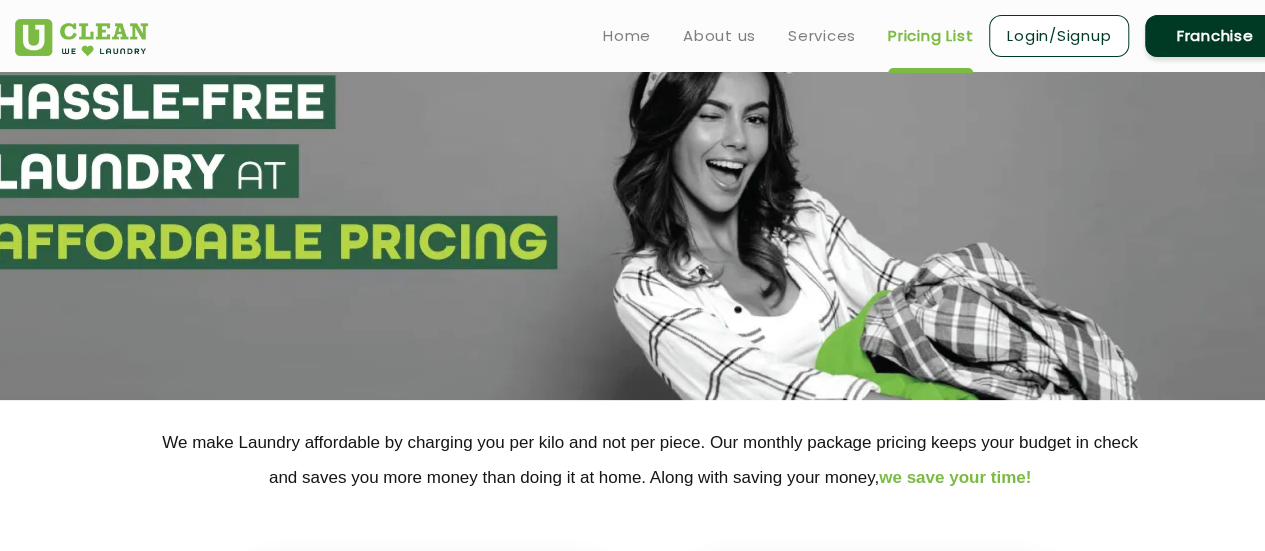 scroll, scrollTop: 0, scrollLeft: 0, axis: both 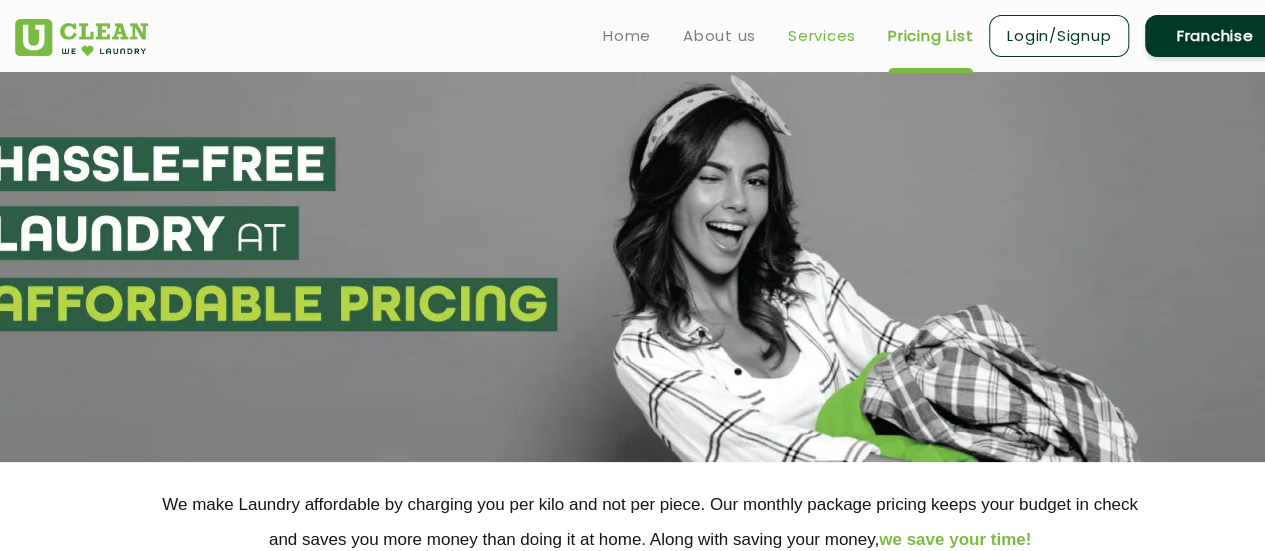 click on "Services" at bounding box center (822, 36) 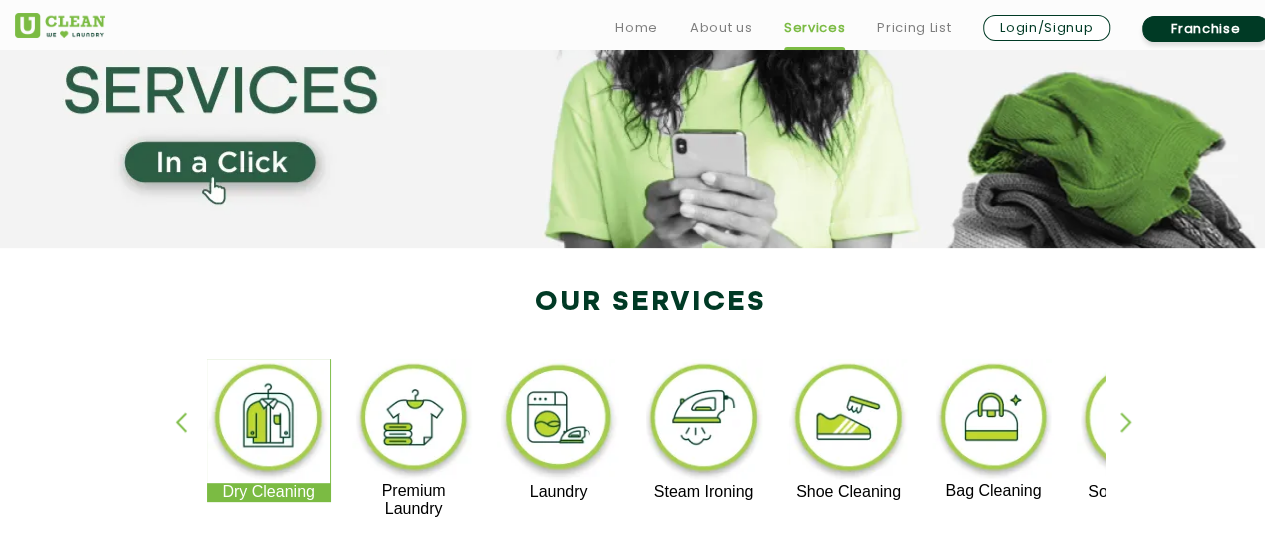 scroll, scrollTop: 300, scrollLeft: 0, axis: vertical 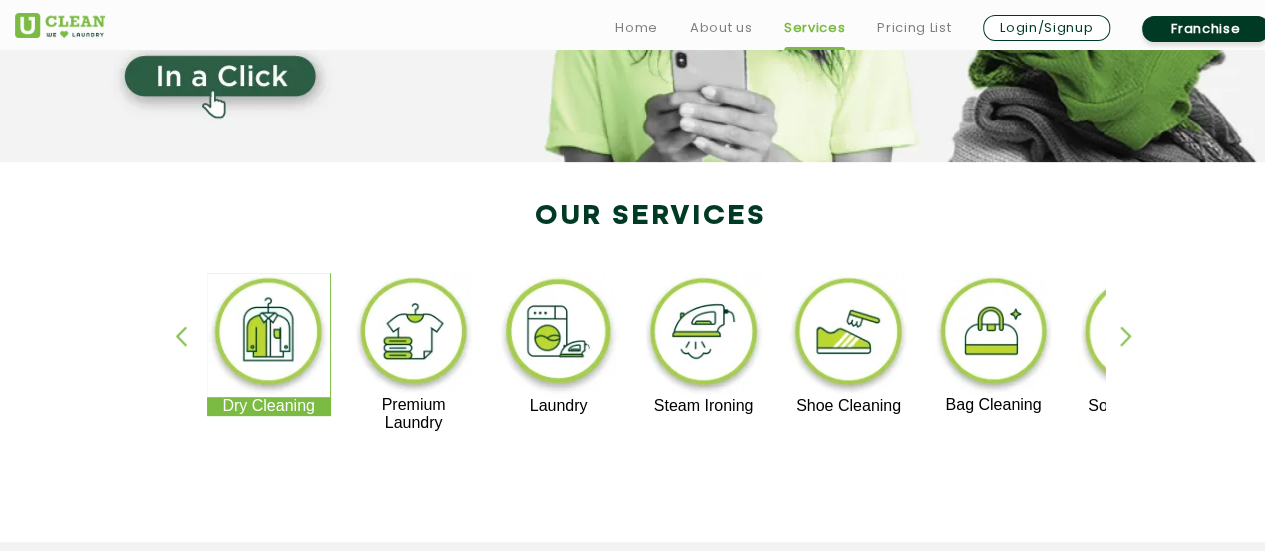 click at bounding box center (558, 335) 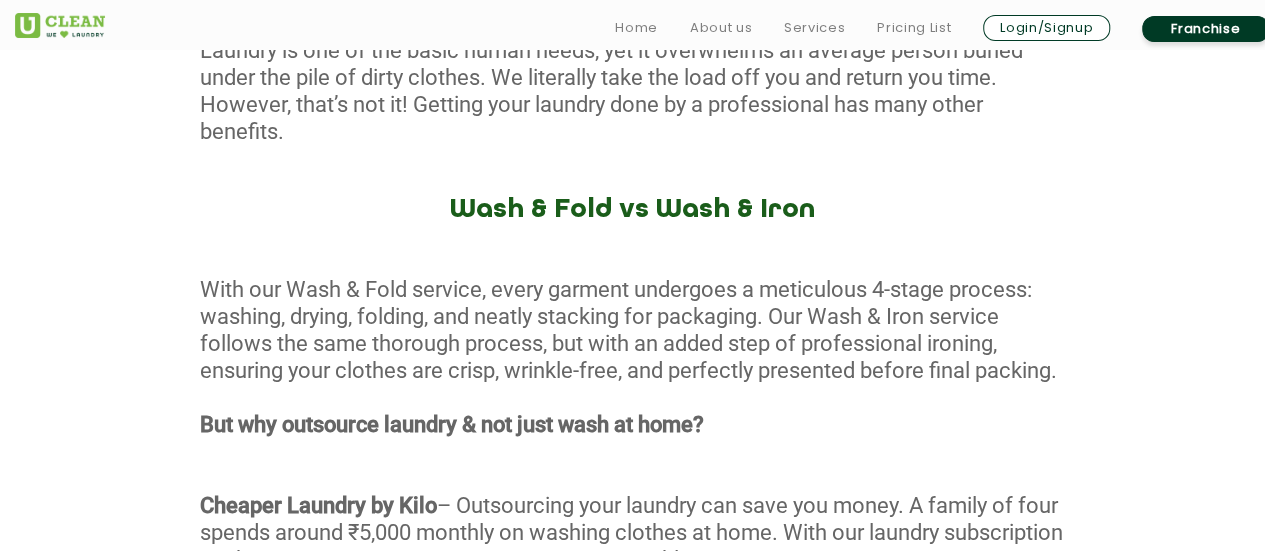scroll, scrollTop: 900, scrollLeft: 0, axis: vertical 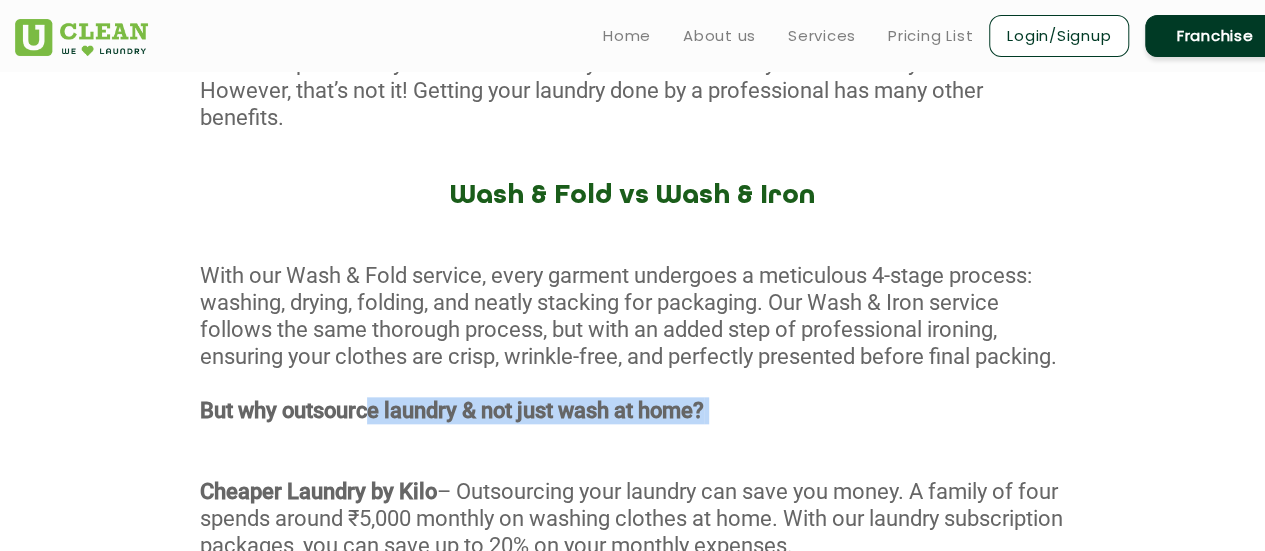 drag, startPoint x: 368, startPoint y: 436, endPoint x: 650, endPoint y: 453, distance: 282.51193 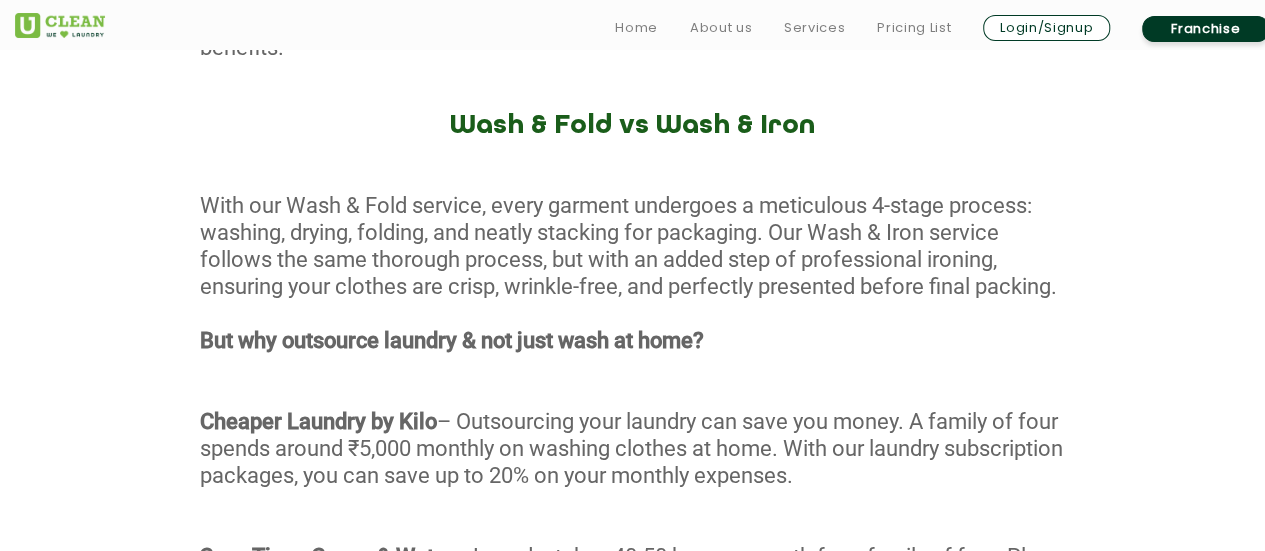 scroll, scrollTop: 1000, scrollLeft: 0, axis: vertical 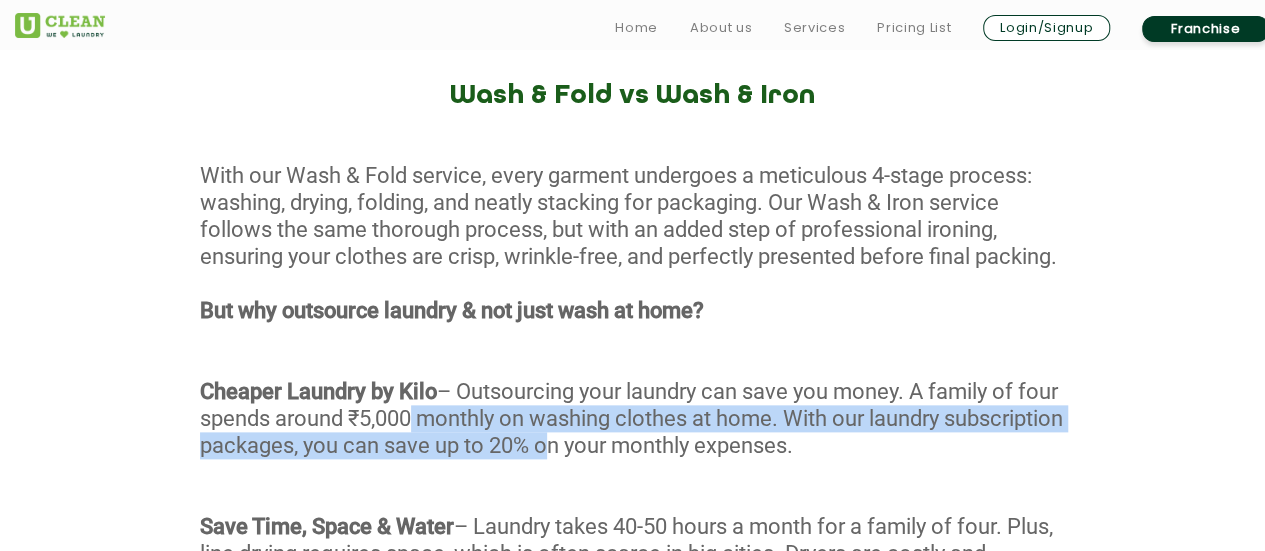 drag, startPoint x: 451, startPoint y: 455, endPoint x: 695, endPoint y: 468, distance: 244.34607 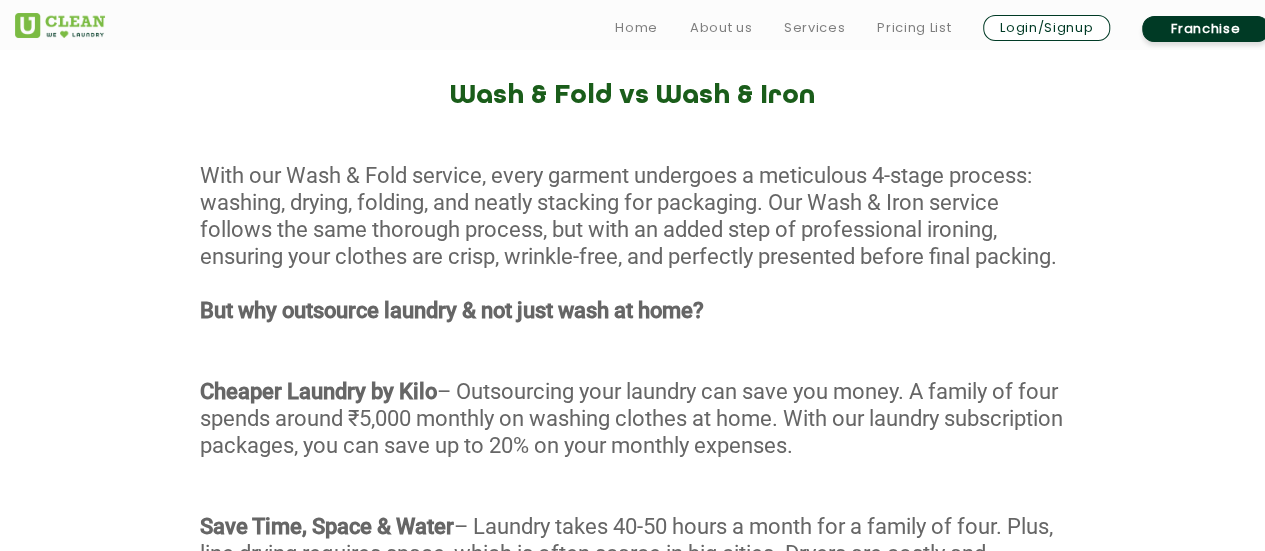 click on "With our Wash & Fold service, every garment undergoes a meticulous 4-stage process: washing, drying, folding, and neatly stacking for packaging. Our Wash & Iron service follows the same thorough process, but with an added step of professional ironing, ensuring your clothes are crisp, wrinkle-free, and perfectly presented before final packing.  But why outsource laundry & not just wash at home? Cheaper Laundry by Kilo  – Outsourcing your laundry can save you money. A family of four spends around ₹5,000 monthly on washing clothes at home. With our laundry subscription packages, you can save up to 20% on your monthly expenses.  Save Time, Space & Water  – Laundry takes 40-50 hours a month for a family of four. Plus, line drying requires space, which is often scarce in big cities. Dryers are costly and consume a lot of water—an average 6kg load uses 80-100 liters. Our advanced machines use up to 40% less water, making outsourcing better for you and the environment." 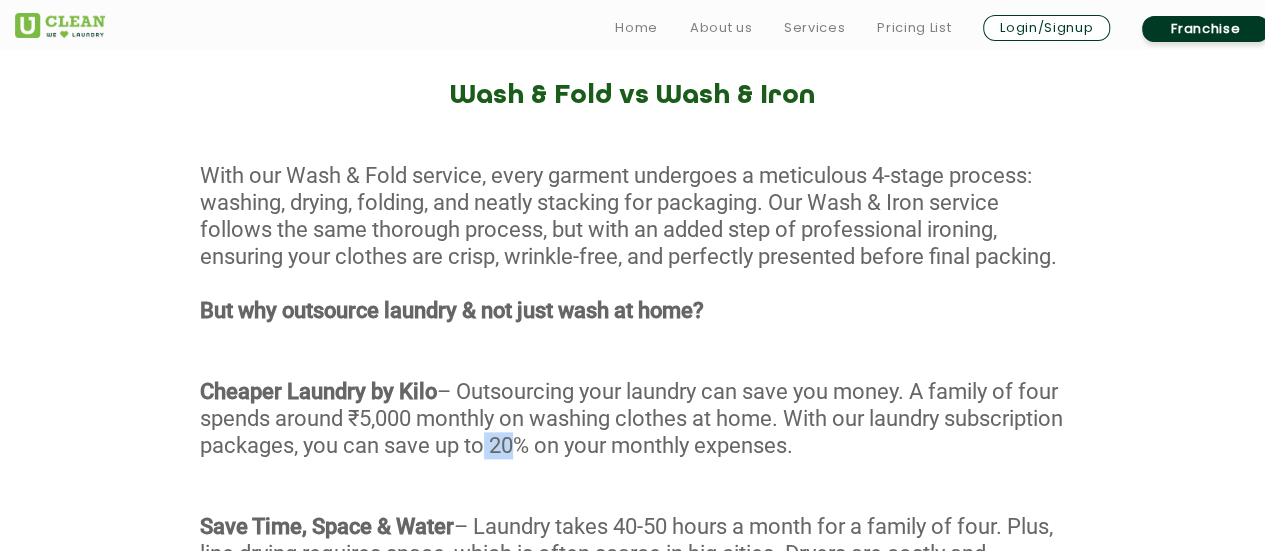 drag, startPoint x: 599, startPoint y: 461, endPoint x: 648, endPoint y: 469, distance: 49.648766 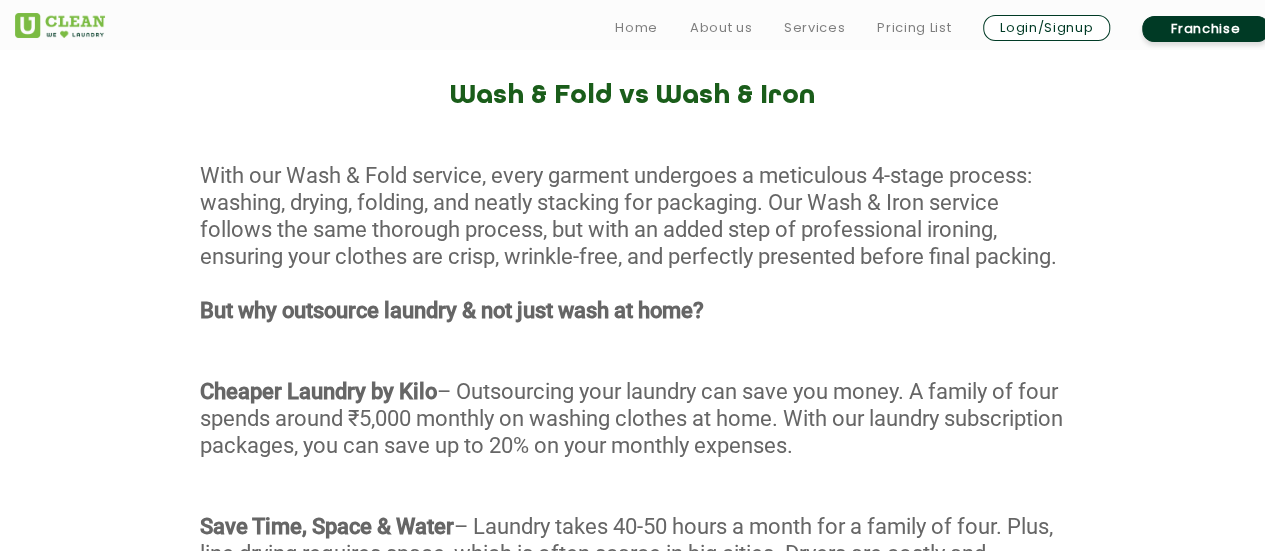 click on "With our Wash & Fold service, every garment undergoes a meticulous 4-stage process: washing, drying, folding, and neatly stacking for packaging. Our Wash & Iron service follows the same thorough process, but with an added step of professional ironing, ensuring your clothes are crisp, wrinkle-free, and perfectly presented before final packing.  But why outsource laundry & not just wash at home? Cheaper Laundry by Kilo  – Outsourcing your laundry can save you money. A family of four spends around ₹5,000 monthly on washing clothes at home. With our laundry subscription packages, you can save up to 20% on your monthly expenses.  Save Time, Space & Water  – Laundry takes 40-50 hours a month for a family of four. Plus, line drying requires space, which is often scarce in big cities. Dryers are costly and consume a lot of water—an average 6kg load uses 80-100 liters. Our advanced machines use up to 40% less water, making outsourcing better for you and the environment." 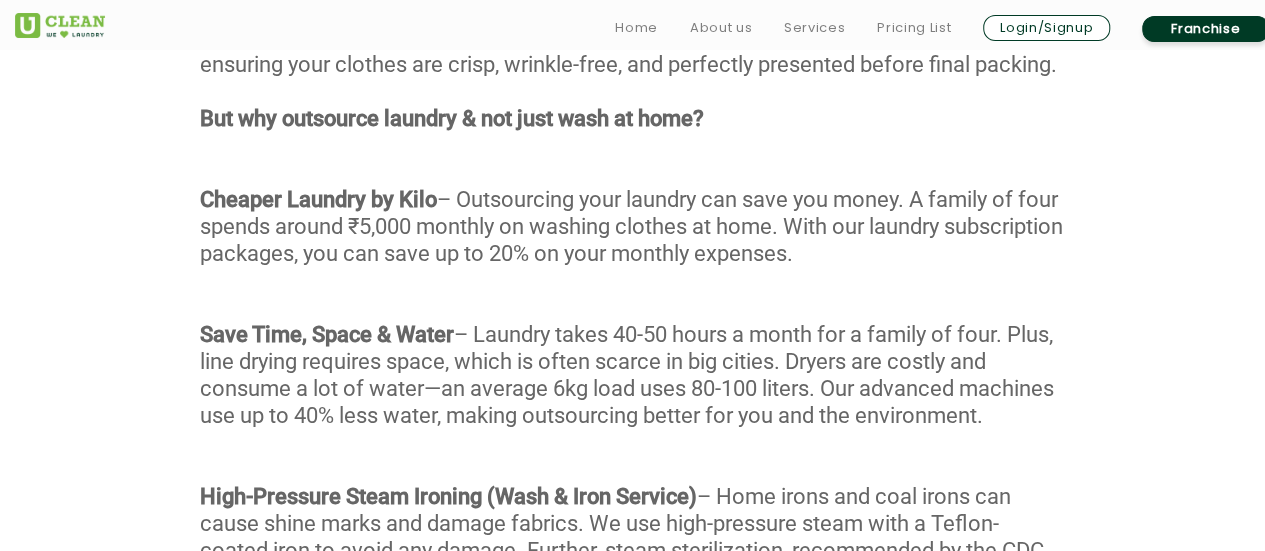 scroll, scrollTop: 1200, scrollLeft: 0, axis: vertical 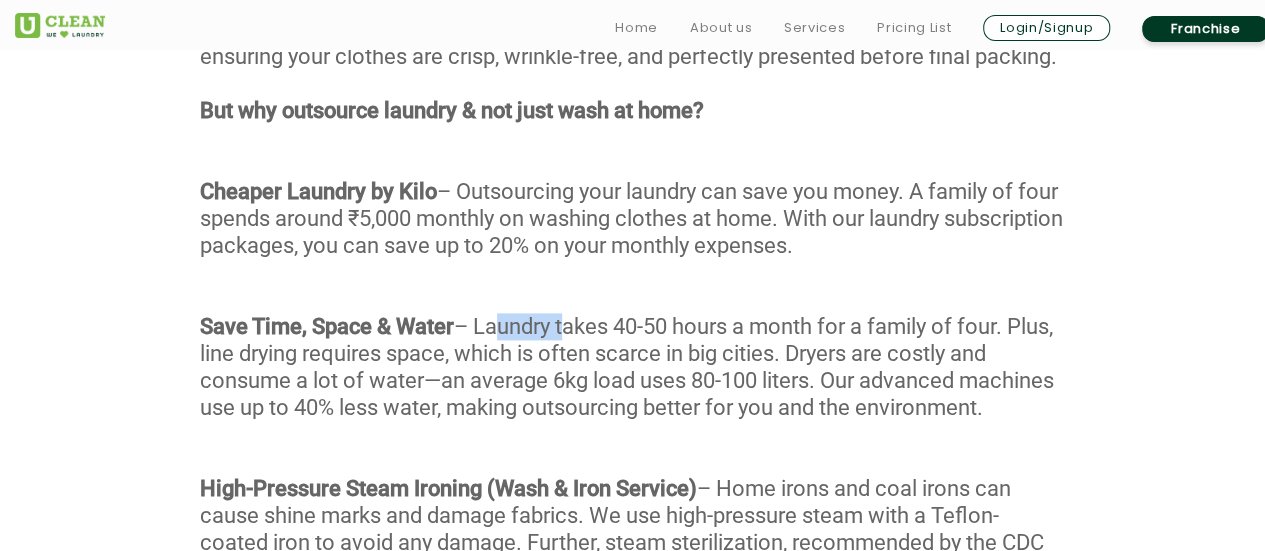 drag, startPoint x: 498, startPoint y: 347, endPoint x: 745, endPoint y: 375, distance: 248.58199 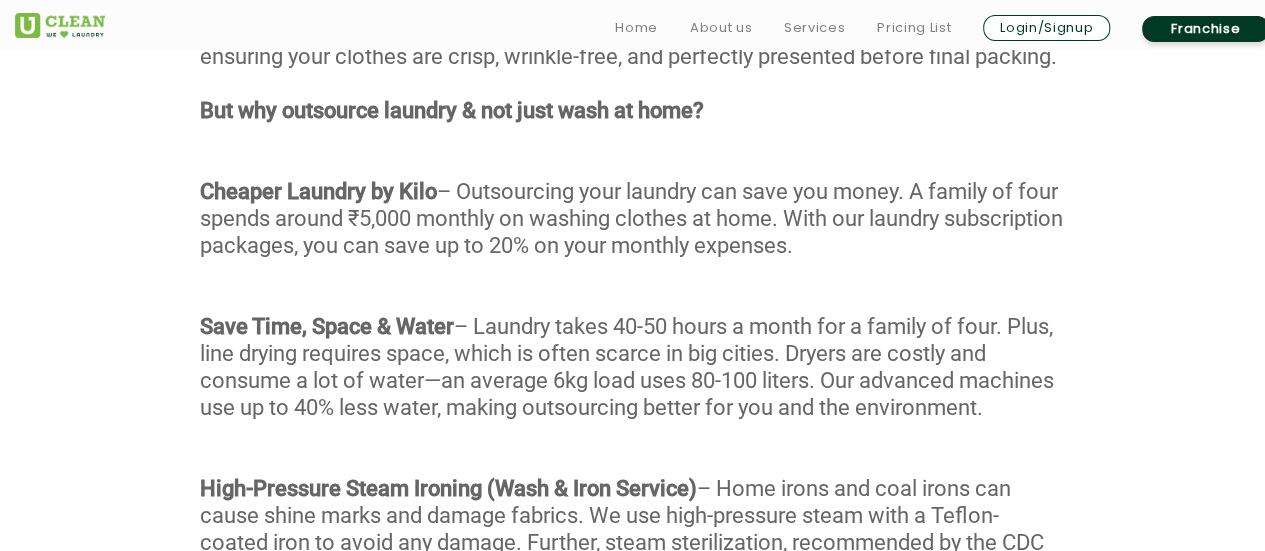 click on "With our Wash & Fold service, every garment undergoes a meticulous 4-stage process: washing, drying, folding, and neatly stacking for packaging. Our Wash & Iron service follows the same thorough process, but with an added step of professional ironing, ensuring your clothes are crisp, wrinkle-free, and perfectly presented before final packing.  But why outsource laundry & not just wash at home? Cheaper Laundry by Kilo  – Outsourcing your laundry can save you money. A family of four spends around ₹5,000 monthly on washing clothes at home. With our laundry subscription packages, you can save up to 20% on your monthly expenses.  Save Time, Space & Water  – Laundry takes 40-50 hours a month for a family of four. Plus, line drying requires space, which is often scarce in big cities. Dryers are costly and consume a lot of water—an average 6kg load uses 80-100 liters. Our advanced machines use up to 40% less water, making outsourcing better for you and the environment." 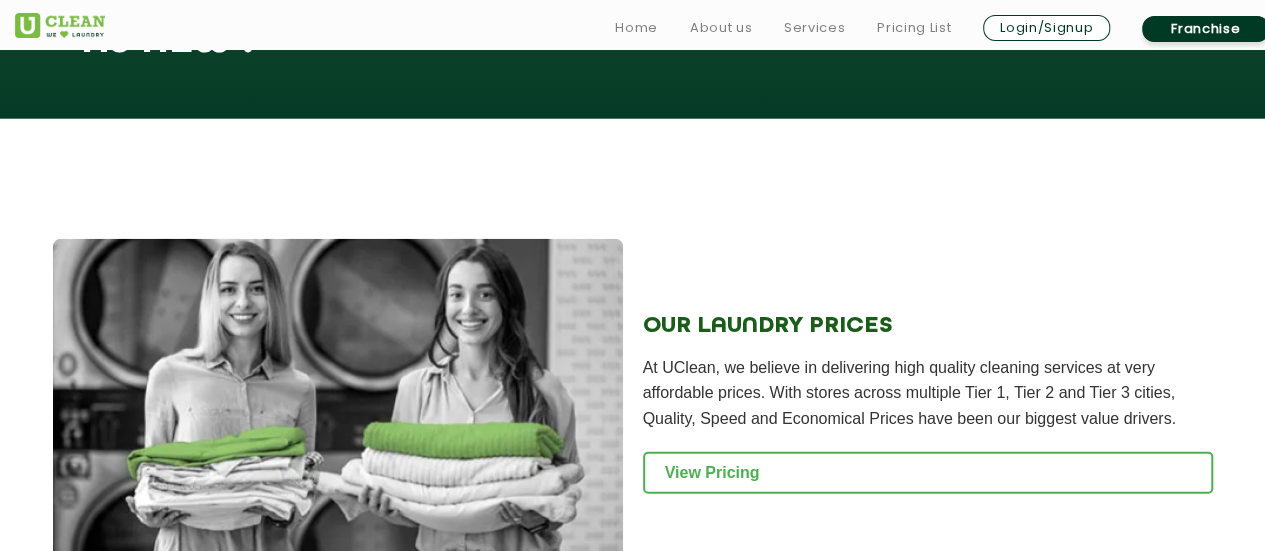 scroll, scrollTop: 2600, scrollLeft: 0, axis: vertical 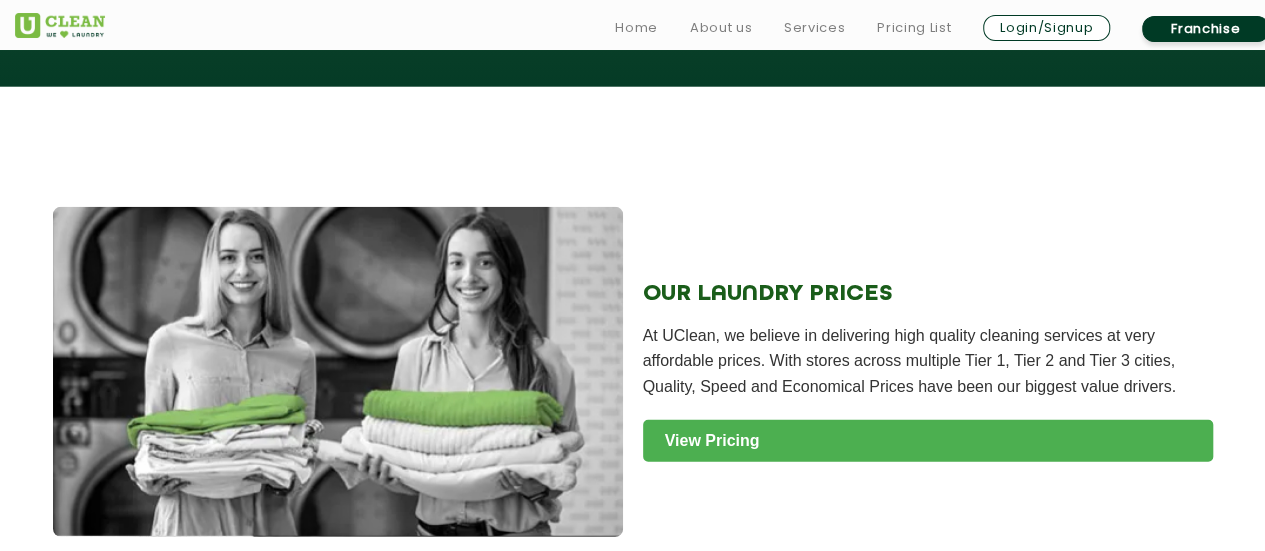 click on "View Pricing" 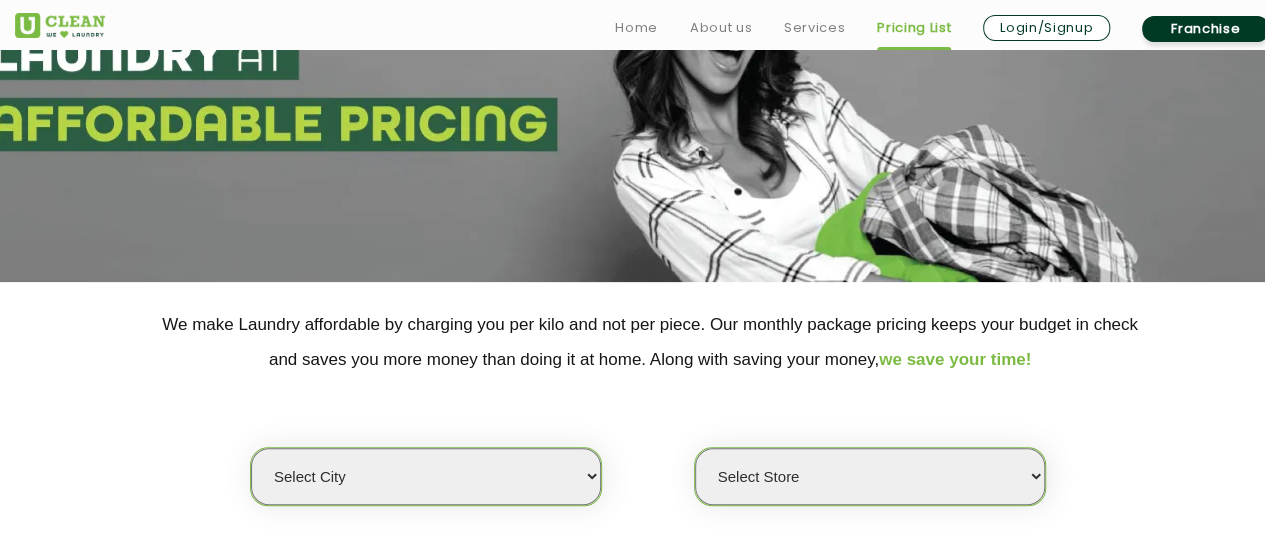 scroll, scrollTop: 300, scrollLeft: 0, axis: vertical 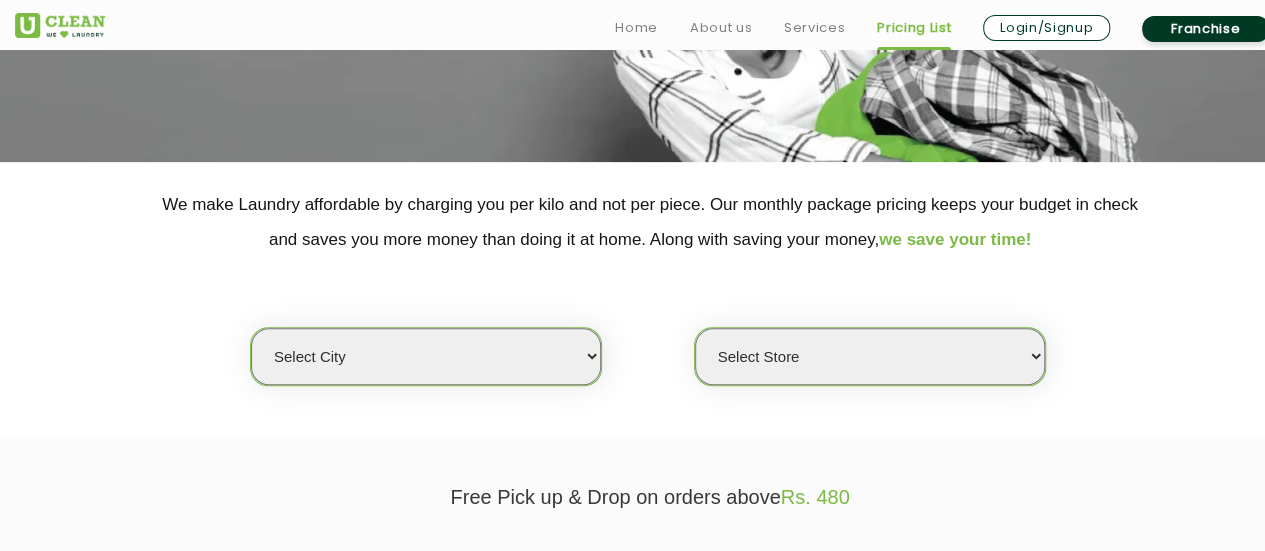 click on "Select city Aalo Agartala Agra Ahmedabad Akola Aligarh Alwar - UClean Select Amravati Aurangabad Ayodhya Bahadurgarh Bahraich Baleswar Baramulla Bareilly Barmer Barpeta Bathinda Belgaum Bengaluru Berhampur Bettiah Bhagalpur Bhilwara Bhiwadi Bhopal Bhubaneshwar Bidar Bikaner Bilaspur Bokaro Bongaigaon Chandigarh Chennai Chitrakoot Cochin Coimbatore Cooch Behar Coonoor Daman Danapur Darrang Daudnagar Dehradun Delhi Deoghar Dhanbad Dharwad Dhule Dibrugarh Digboi Dimapur Dindigul Duliajan Ellenabad Erode Faridabad Gandhidham Gandhinagar Garia Ghaziabad Goa Gohana Golaghat Gonda Gorakhpur Gurugram Guwahati Gwalior Haldwani Hamirpur Hanumangarh Haridwar Hingoli Hojai Howrah Hubli Hyderabad Imphal Indore Itanagar Jagdalpur Jagraon Jaipur Jaipur - Select Jammu Jamshedpur Jehanabad Jhansi Jodhpur Jorhat Kaithal Kakinada Kanpur Kargil Karimganj Kathmandu Kharupetia Khopoli Kochi Kohima Kokapet Kokrajhar Kolhapur Kolkata Kota - Select Kotdwar Krishnanagar Kundli Kurnool Latur Leh Longding Lower Subansiri Lucknow Madurai" at bounding box center (426, 356) 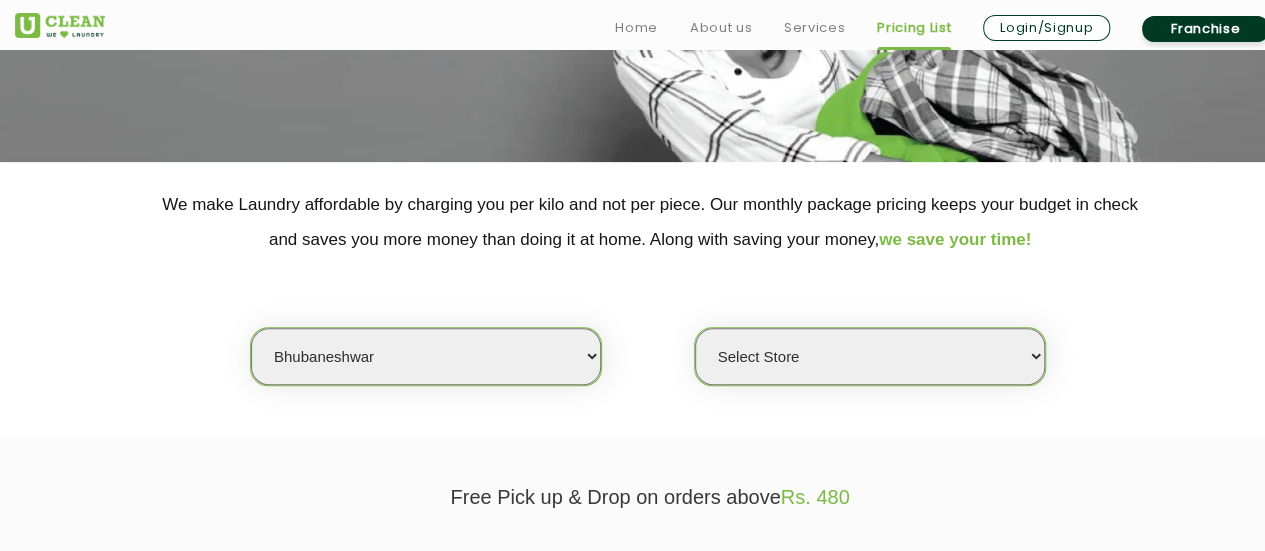 click on "Select city Aalo Agartala Agra Ahmedabad Akola Aligarh Alwar - UClean Select Amravati Aurangabad Ayodhya Bahadurgarh Bahraich Baleswar Baramulla Bareilly Barmer Barpeta Bathinda Belgaum Bengaluru Berhampur Bettiah Bhagalpur Bhilwara Bhiwadi Bhopal Bhubaneshwar Bidar Bikaner Bilaspur Bokaro Bongaigaon Chandigarh Chennai Chitrakoot Cochin Coimbatore Cooch Behar Coonoor Daman Danapur Darrang Daudnagar Dehradun Delhi Deoghar Dhanbad Dharwad Dhule Dibrugarh Digboi Dimapur Dindigul Duliajan Ellenabad Erode Faridabad Gandhidham Gandhinagar Garia Ghaziabad Goa Gohana Golaghat Gonda Gorakhpur Gurugram Guwahati Gwalior Haldwani Hamirpur Hanumangarh Haridwar Hingoli Hojai Howrah Hubli Hyderabad Imphal Indore Itanagar Jagdalpur Jagraon Jaipur Jaipur - Select Jammu Jamshedpur Jehanabad Jhansi Jodhpur Jorhat Kaithal Kakinada Kanpur Kargil Karimganj Kathmandu Kharupetia Khopoli Kochi Kohima Kokapet Kokrajhar Kolhapur Kolkata Kota - Select Kotdwar Krishnanagar Kundli Kurnool Latur Leh Longding Lower Subansiri Lucknow Madurai" at bounding box center [426, 356] 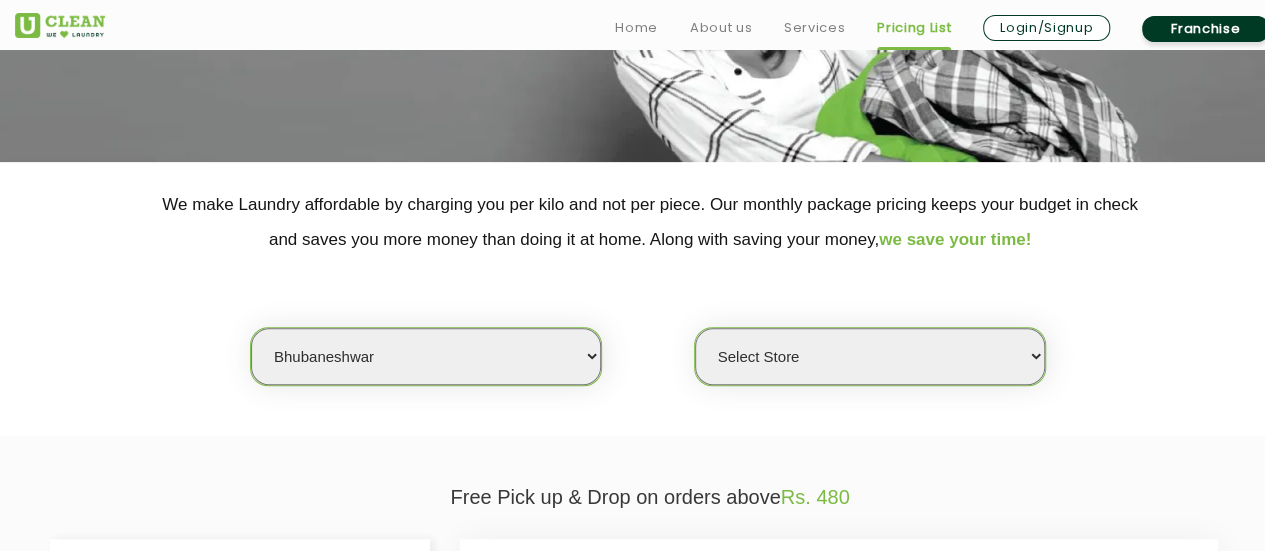click on "Select Store UClean Patia Bhubaneshwar UClean Z1 Apartment Patia UClean Khandagiri UClean Vani Vihar UClean Rayagada" at bounding box center (870, 356) 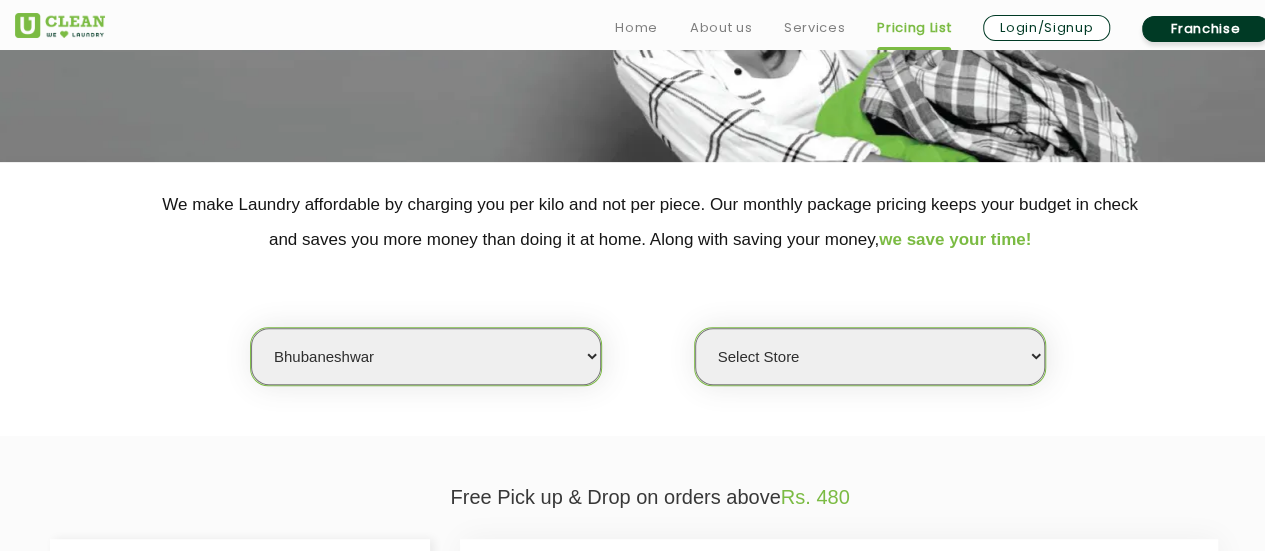 select on "402" 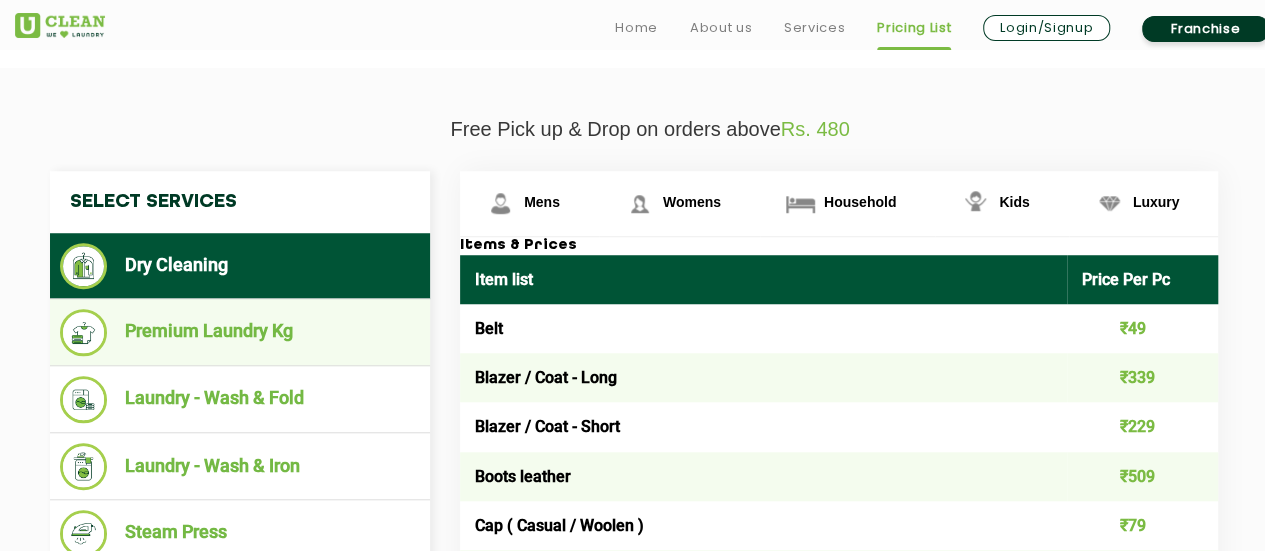 scroll, scrollTop: 700, scrollLeft: 0, axis: vertical 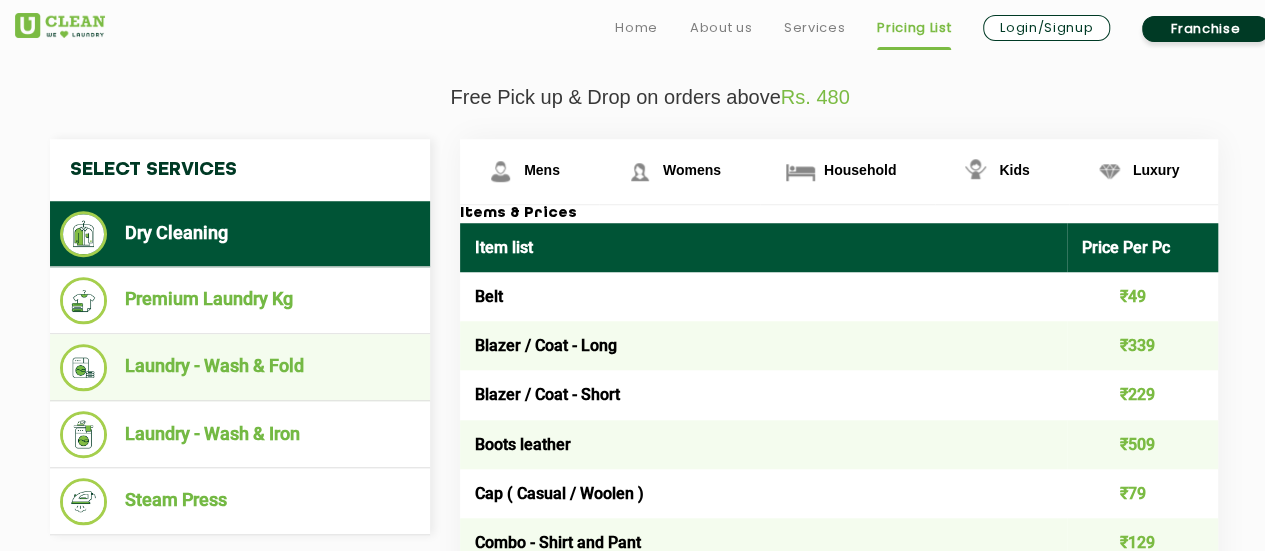 click on "Laundry - Wash & Fold" at bounding box center [240, 367] 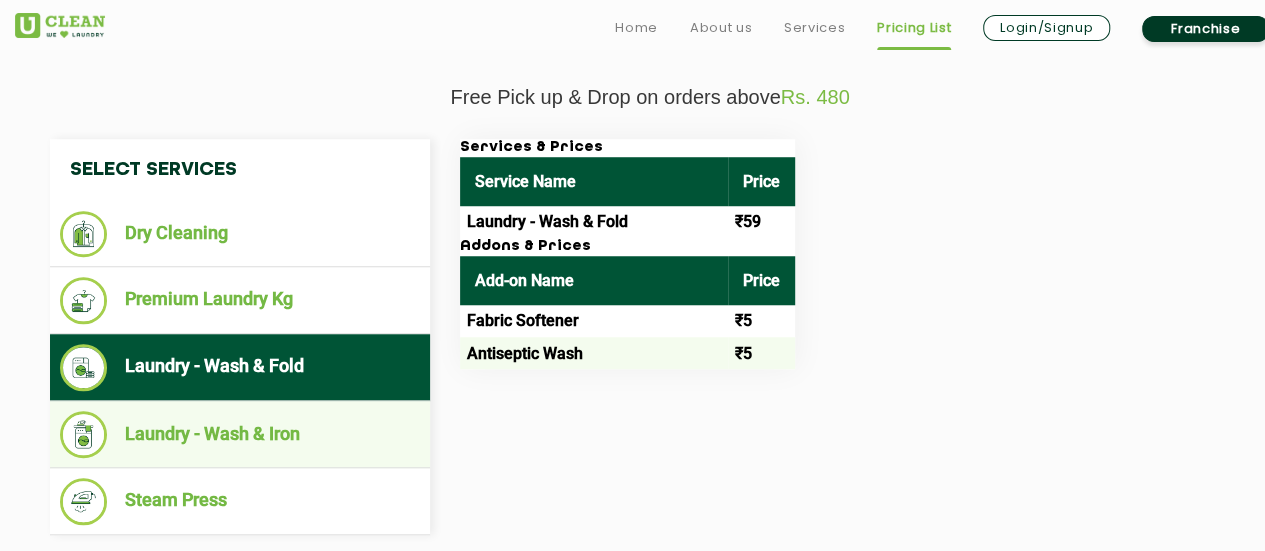 click on "Laundry - Wash & Iron" at bounding box center [240, 434] 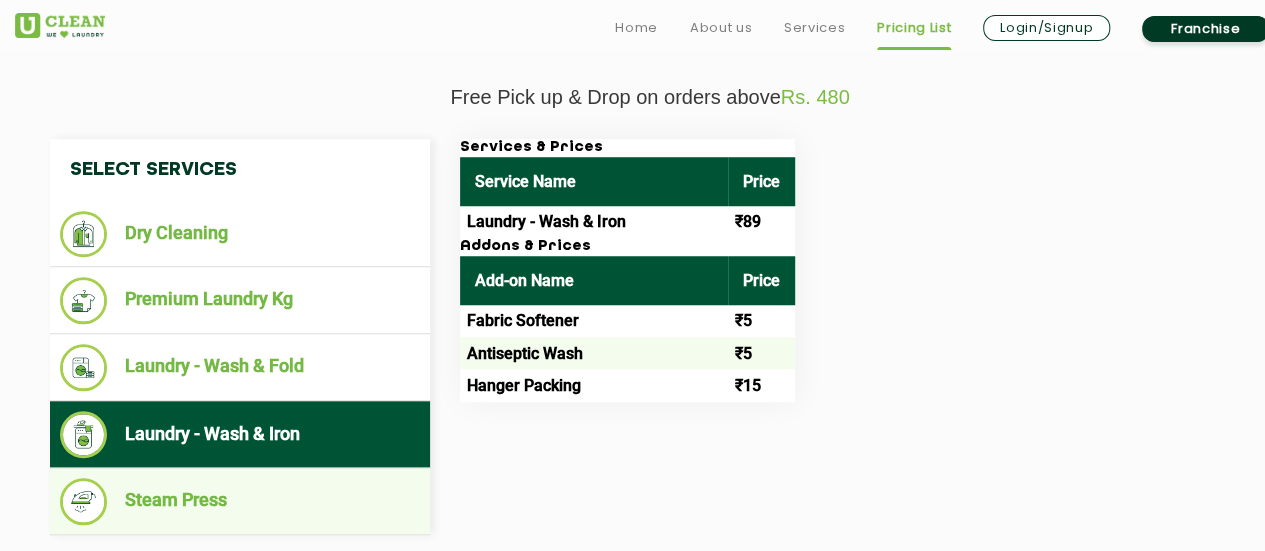 click on "Steam Press" at bounding box center (240, 501) 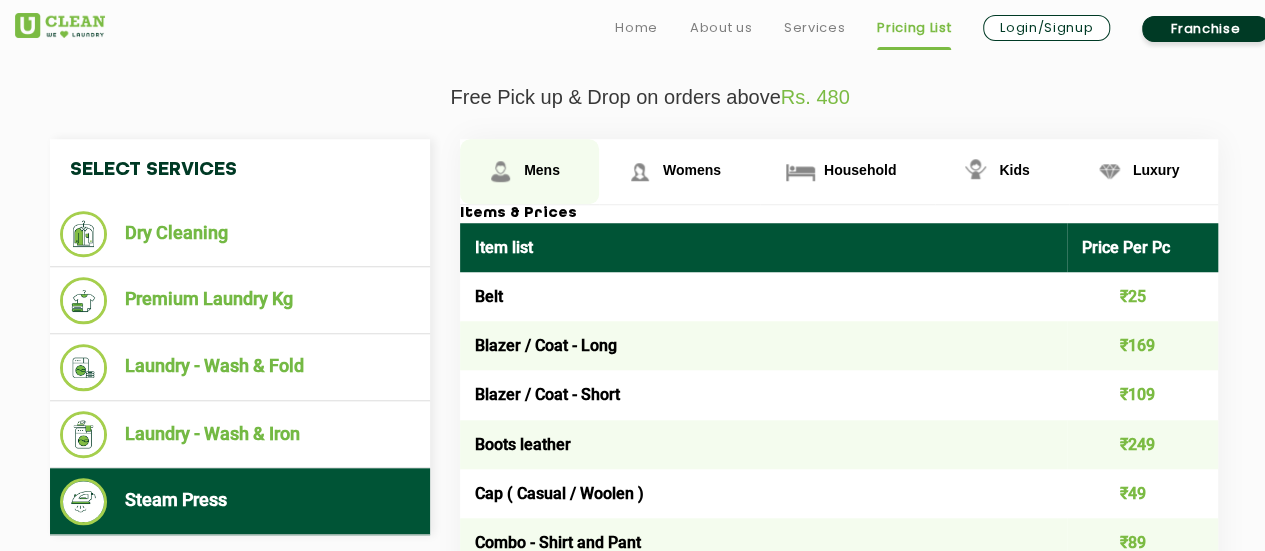 click on "Mens" at bounding box center (542, 170) 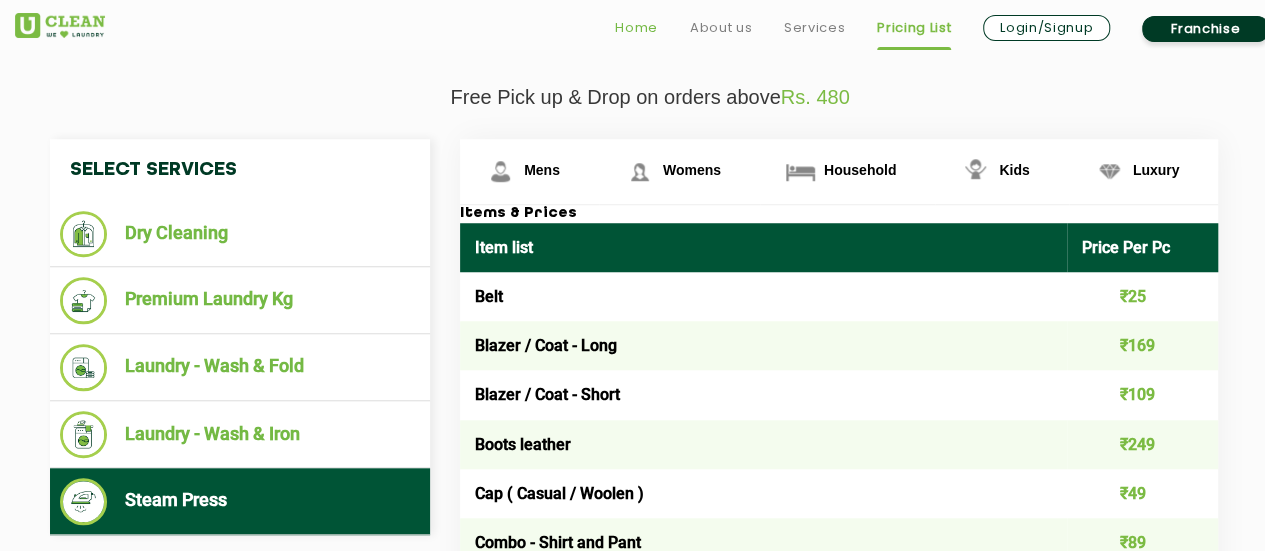 click on "Home" at bounding box center [636, 28] 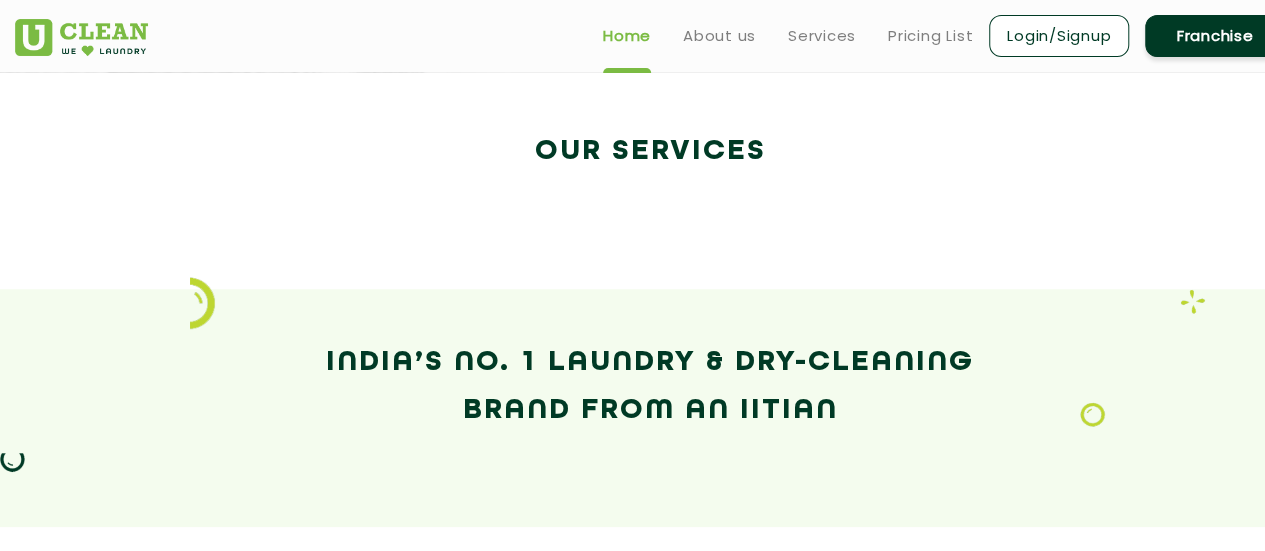 scroll, scrollTop: 0, scrollLeft: 0, axis: both 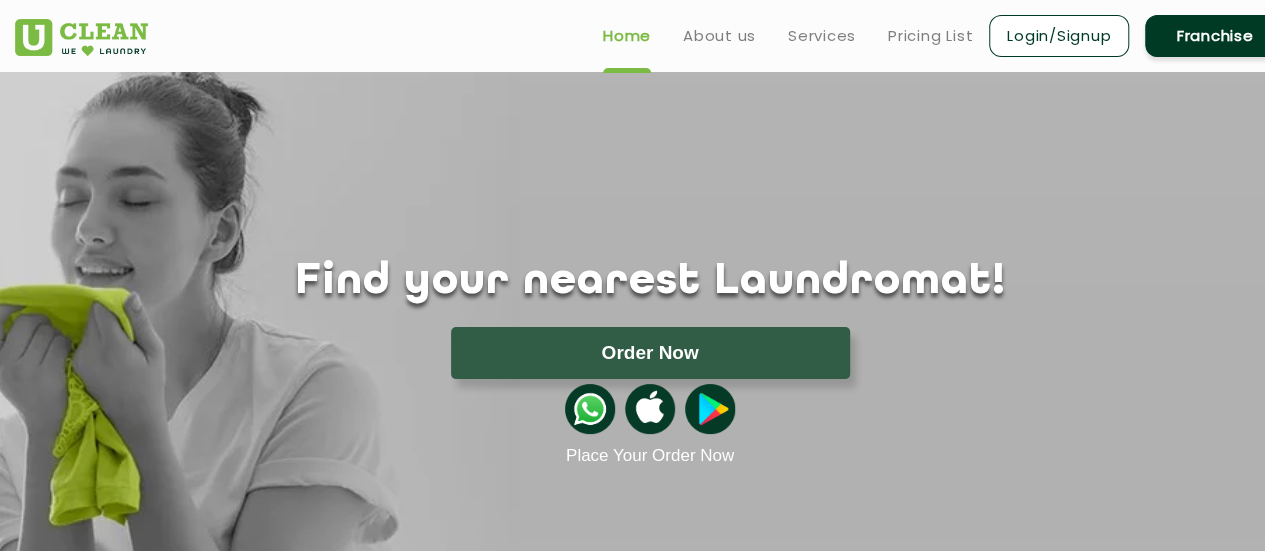 drag, startPoint x: 712, startPoint y: 365, endPoint x: 824, endPoint y: 133, distance: 257.61987 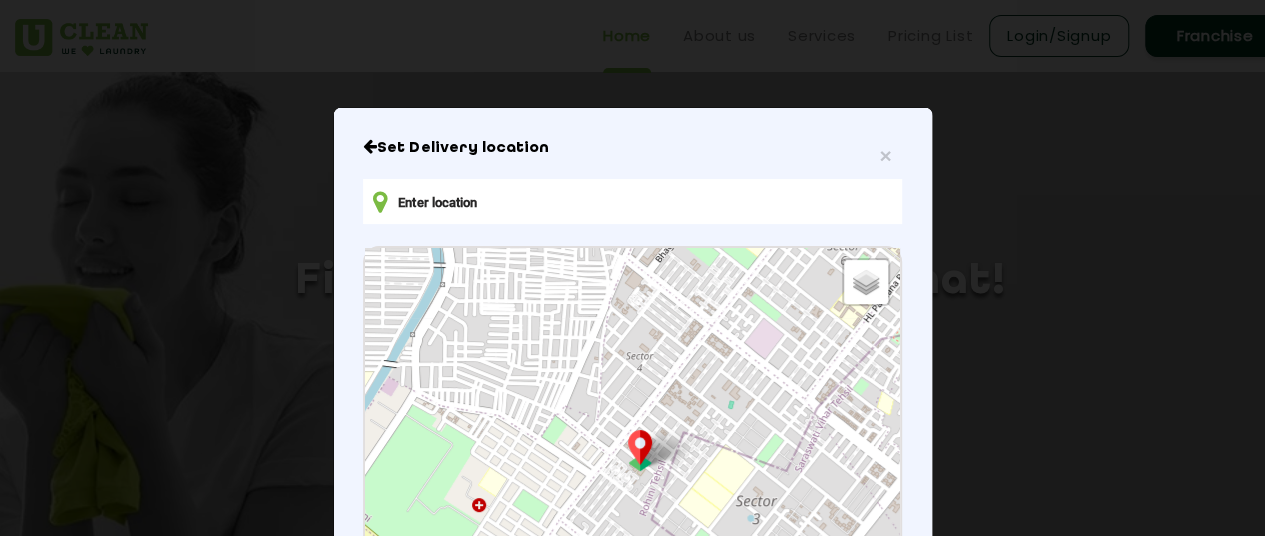 click at bounding box center (632, 201) 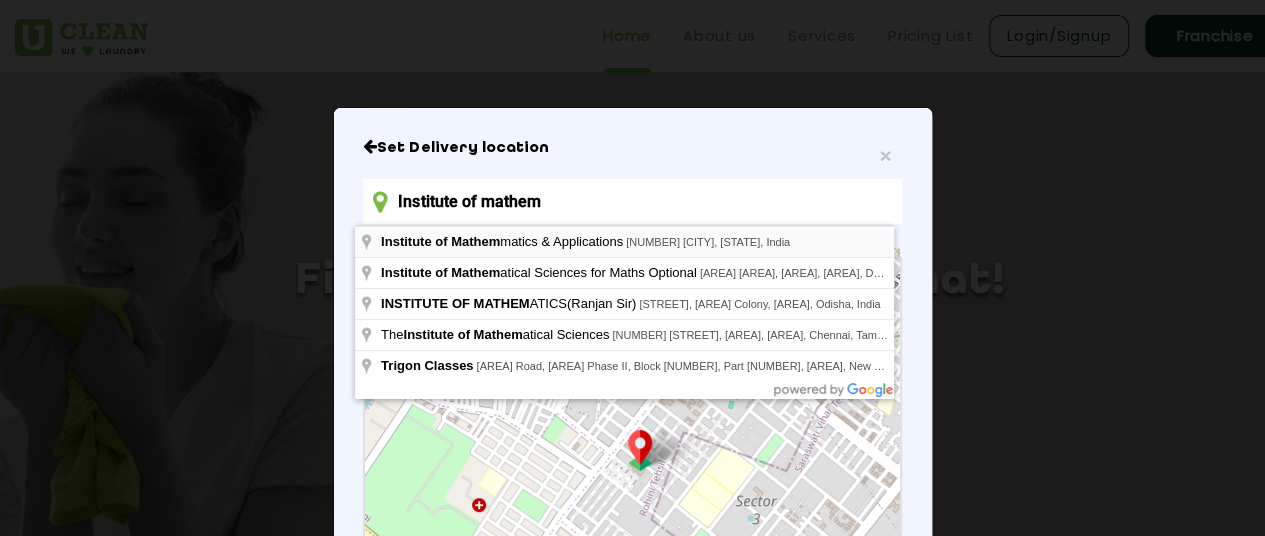 type on "Institute of Mathematics & Applications, [CITY], [STATE], India" 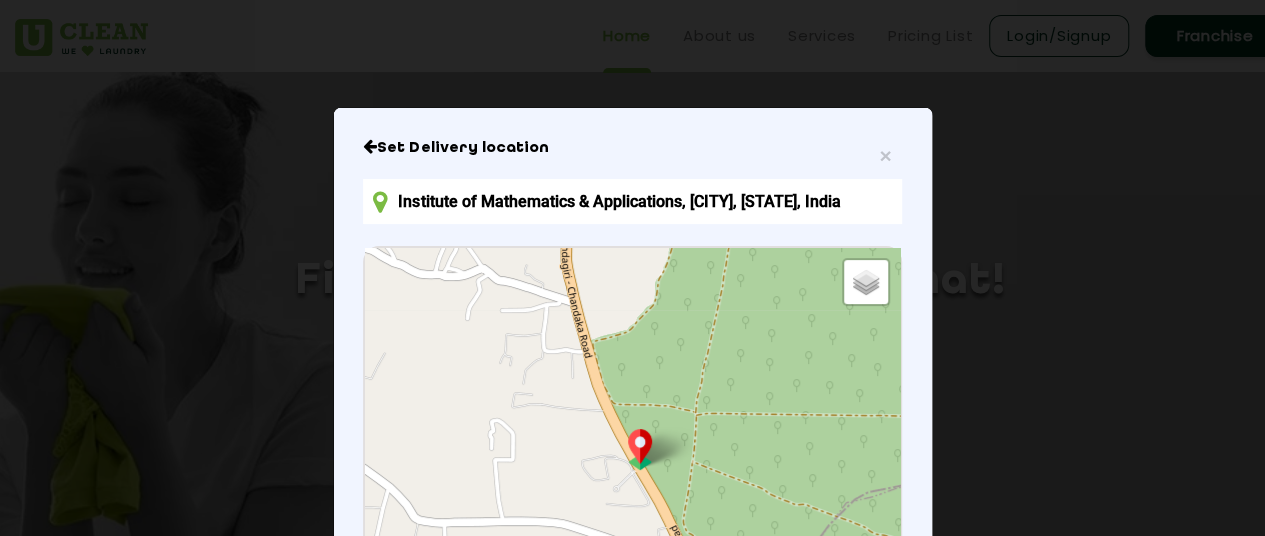 drag, startPoint x: 673, startPoint y: 146, endPoint x: 652, endPoint y: 14, distance: 133.66002 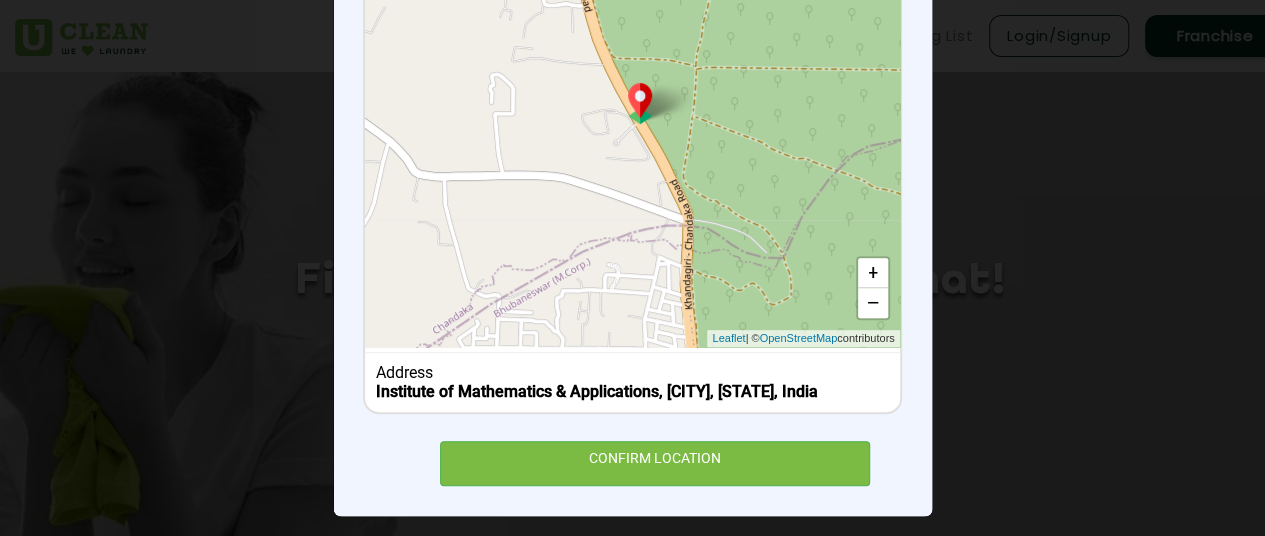 scroll, scrollTop: 377, scrollLeft: 0, axis: vertical 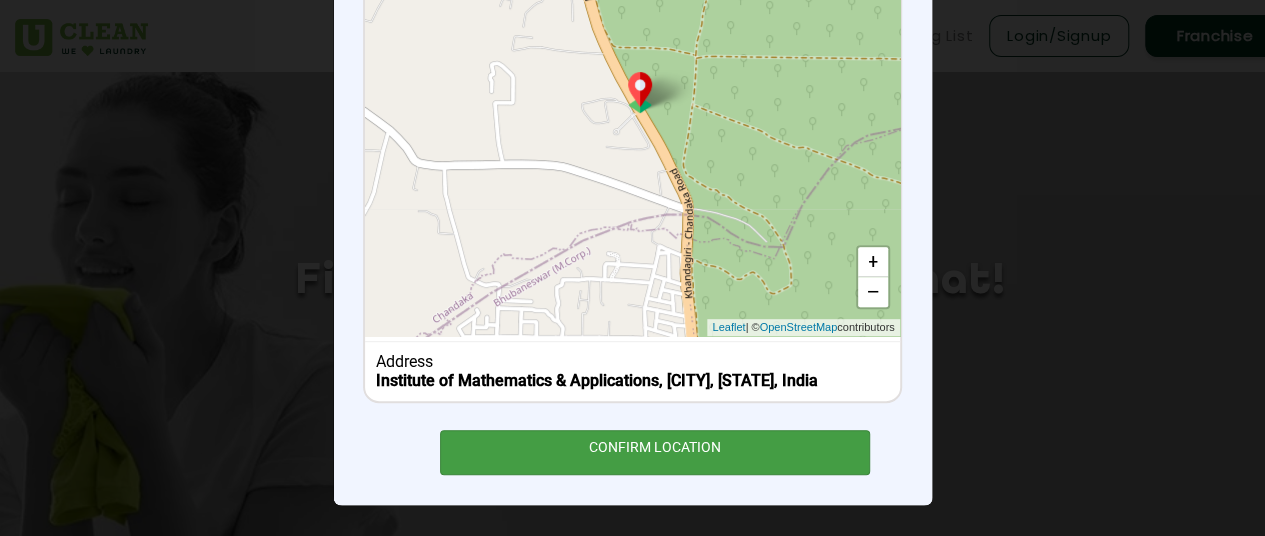 click on "CONFIRM LOCATION" at bounding box center (655, 452) 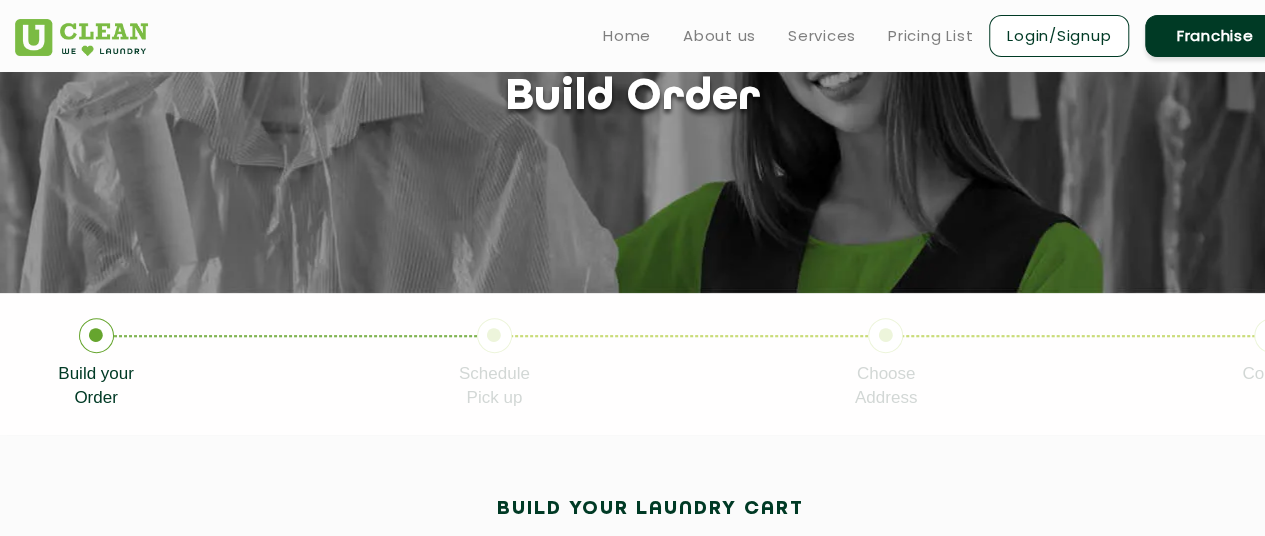 scroll, scrollTop: 100, scrollLeft: 0, axis: vertical 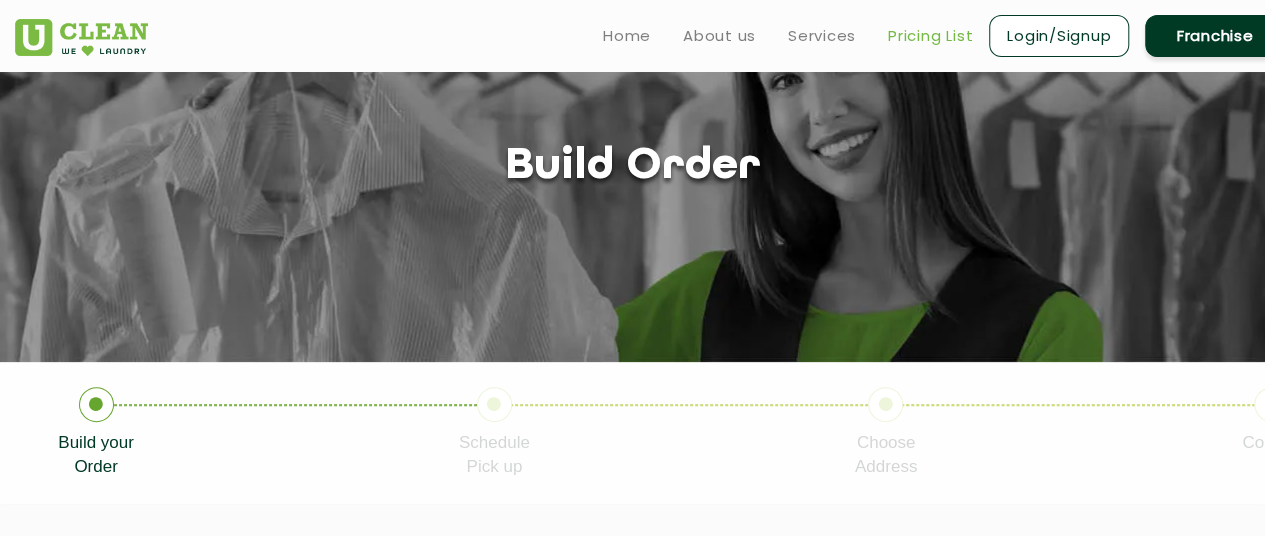 click on "Pricing List" at bounding box center (930, 36) 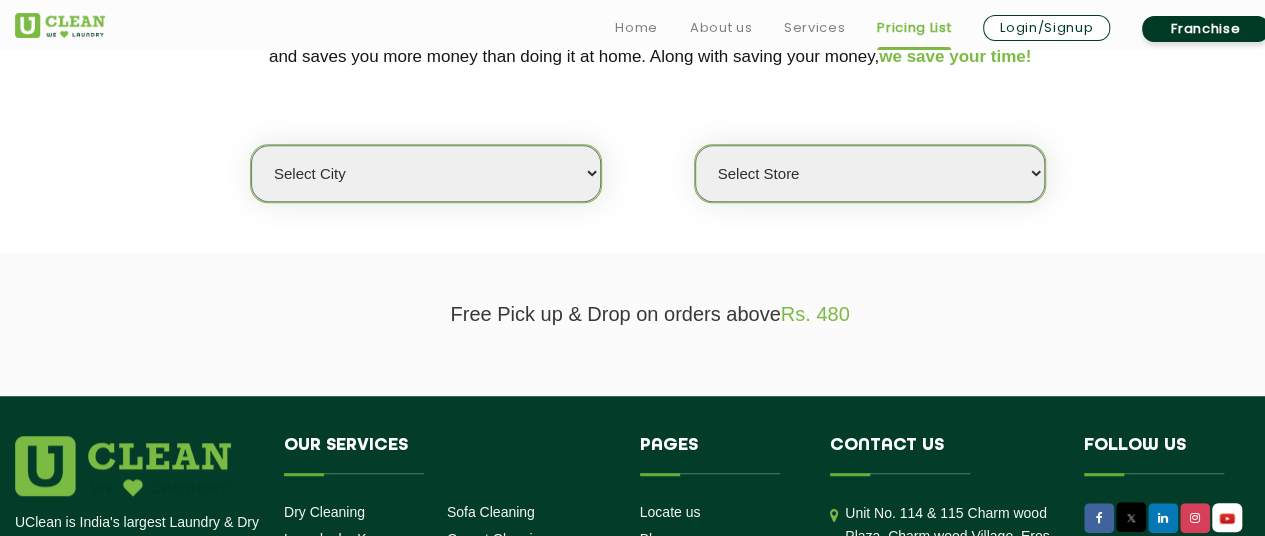 scroll, scrollTop: 500, scrollLeft: 0, axis: vertical 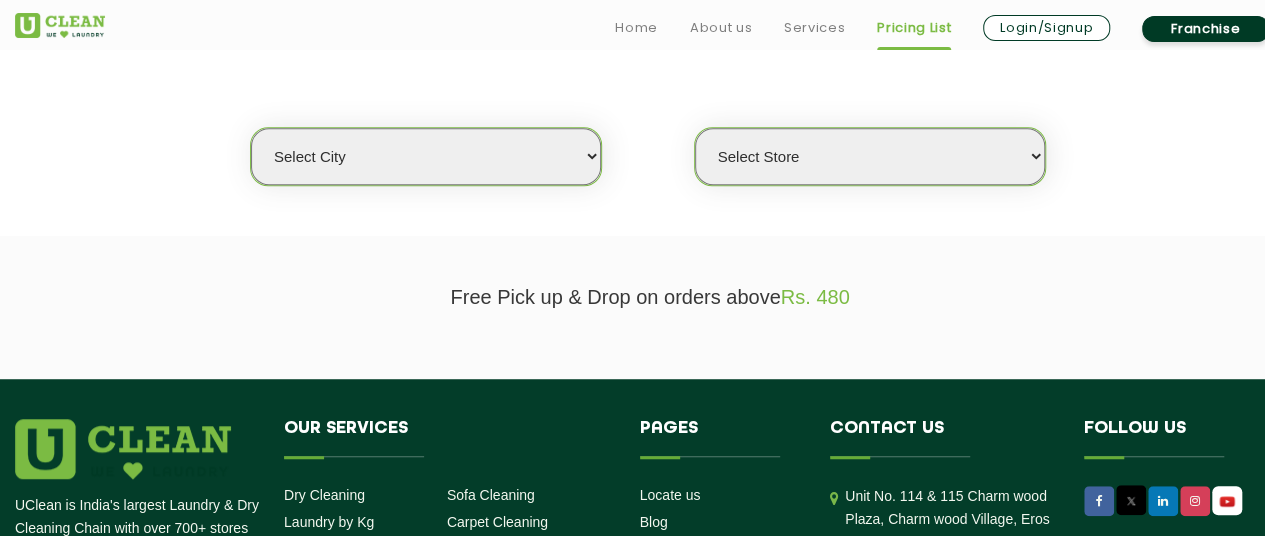 click on "Select city Aalo Agartala Agra Ahmedabad Akola Aligarh Alwar - UClean Select Amravati Aurangabad Ayodhya Bahadurgarh Bahraich Baleswar Baramulla Bareilly Barmer Barpeta Bathinda Belgaum Bengaluru Berhampur Bettiah Bhagalpur Bhilwara Bhiwadi Bhopal Bhubaneshwar Bidar Bikaner Bilaspur Bokaro Bongaigaon Chandigarh Chennai Chitrakoot Cochin Coimbatore Cooch Behar Coonoor Daman Danapur Darrang Daudnagar Dehradun Delhi Deoghar Dhanbad Dharwad Dhule Dibrugarh Digboi Dimapur Dindigul Duliajan Ellenabad Erode Faridabad Gandhidham Gandhinagar Garia Ghaziabad Goa Gohana Golaghat Gonda Gorakhpur Gurugram Guwahati Gwalior Haldwani Hamirpur Hanumangarh Haridwar Hingoli Hojai Howrah Hubli Hyderabad Imphal Indore Itanagar Jagdalpur Jagraon Jaipur Jaipur - Select Jammu Jamshedpur Jehanabad Jhansi Jodhpur Jorhat Kaithal Kakinada Kanpur Kargil Karimganj Kathmandu Kharupetia Khopoli Kochi Kohima Kokapet Kokrajhar Kolhapur Kolkata Kota - Select Kotdwar Krishnanagar Kundli Kurnool Latur Leh Longding Lower Subansiri Lucknow Madurai" at bounding box center (426, 156) 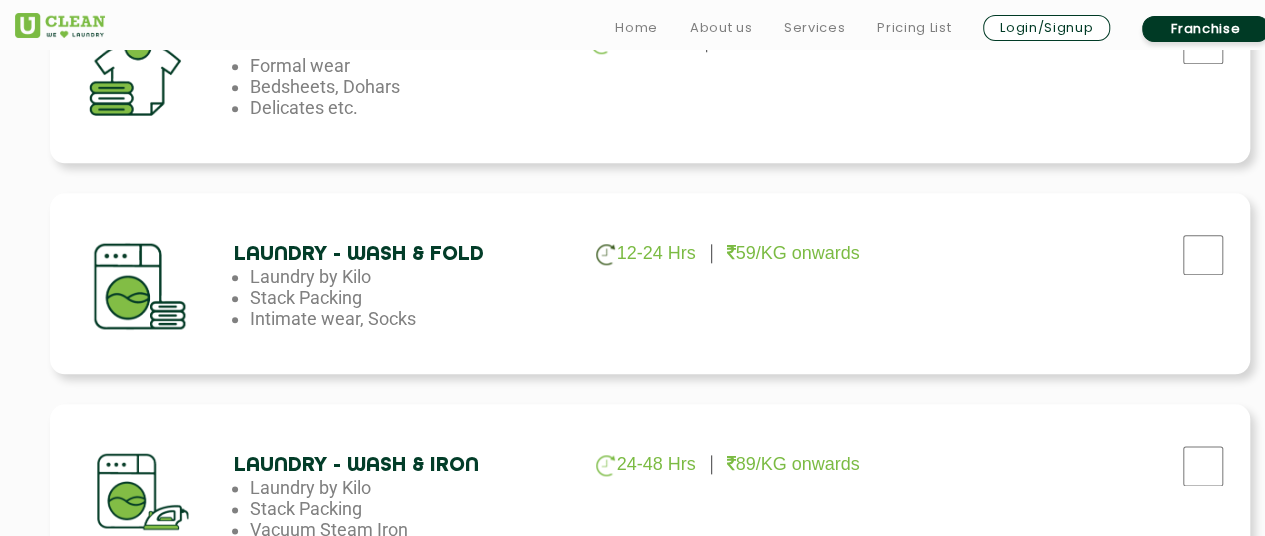 scroll, scrollTop: 1100, scrollLeft: 0, axis: vertical 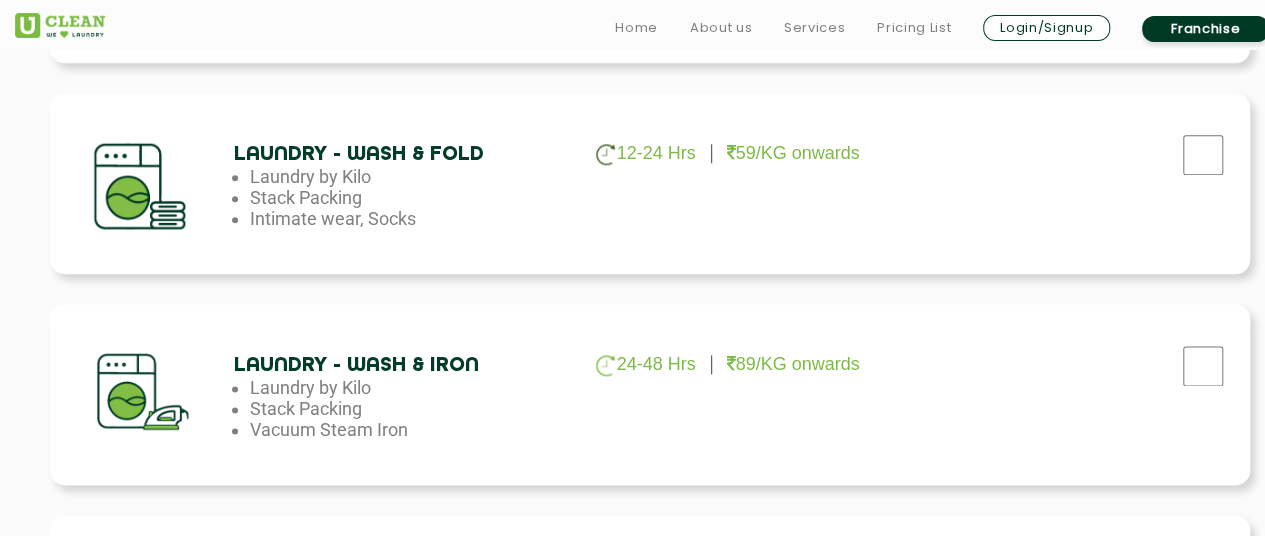 drag, startPoint x: 298, startPoint y: 183, endPoint x: 453, endPoint y: 212, distance: 157.68958 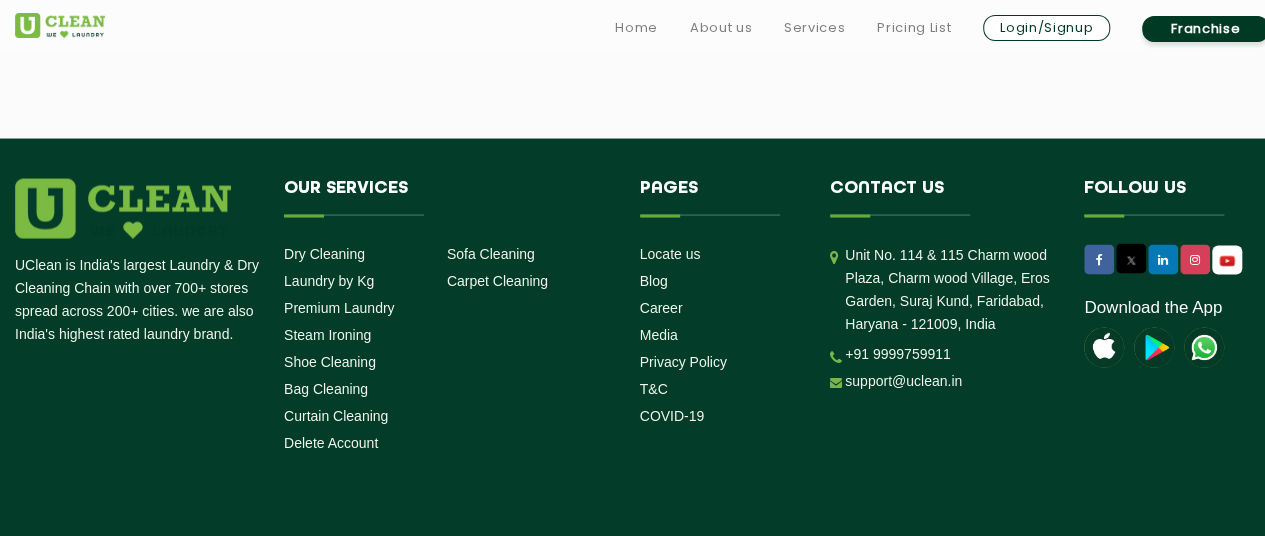 scroll, scrollTop: 1900, scrollLeft: 0, axis: vertical 